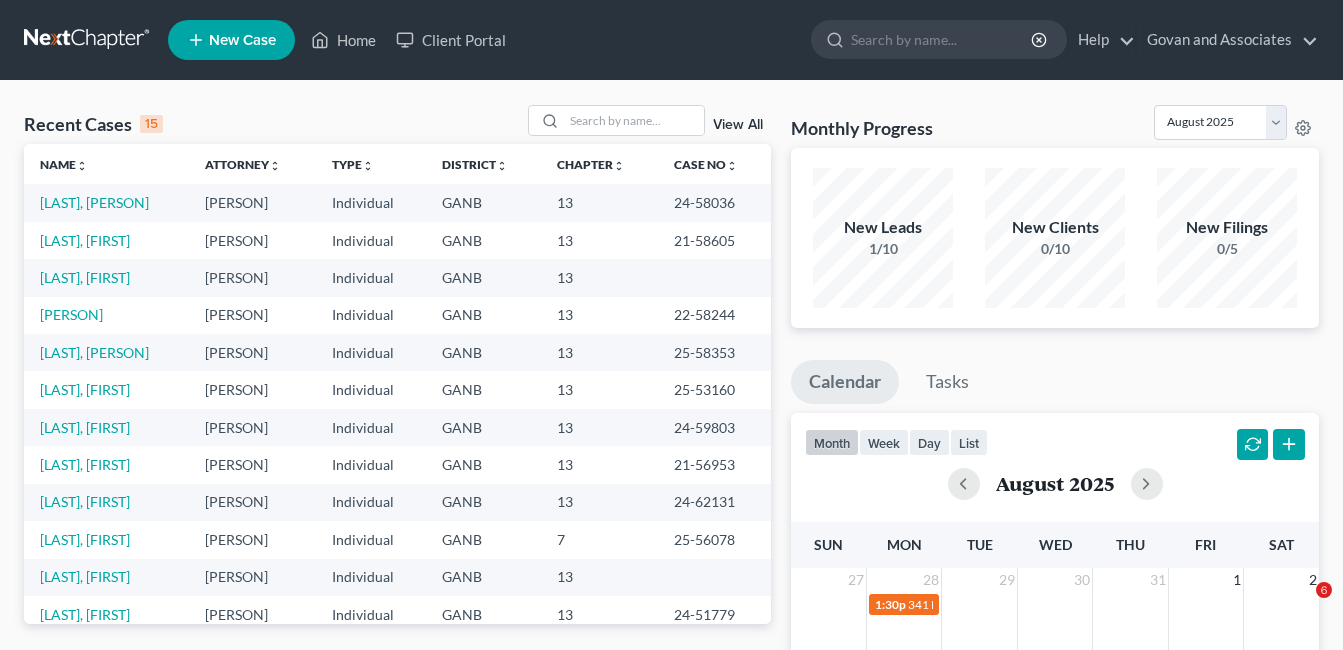 scroll, scrollTop: 500, scrollLeft: 0, axis: vertical 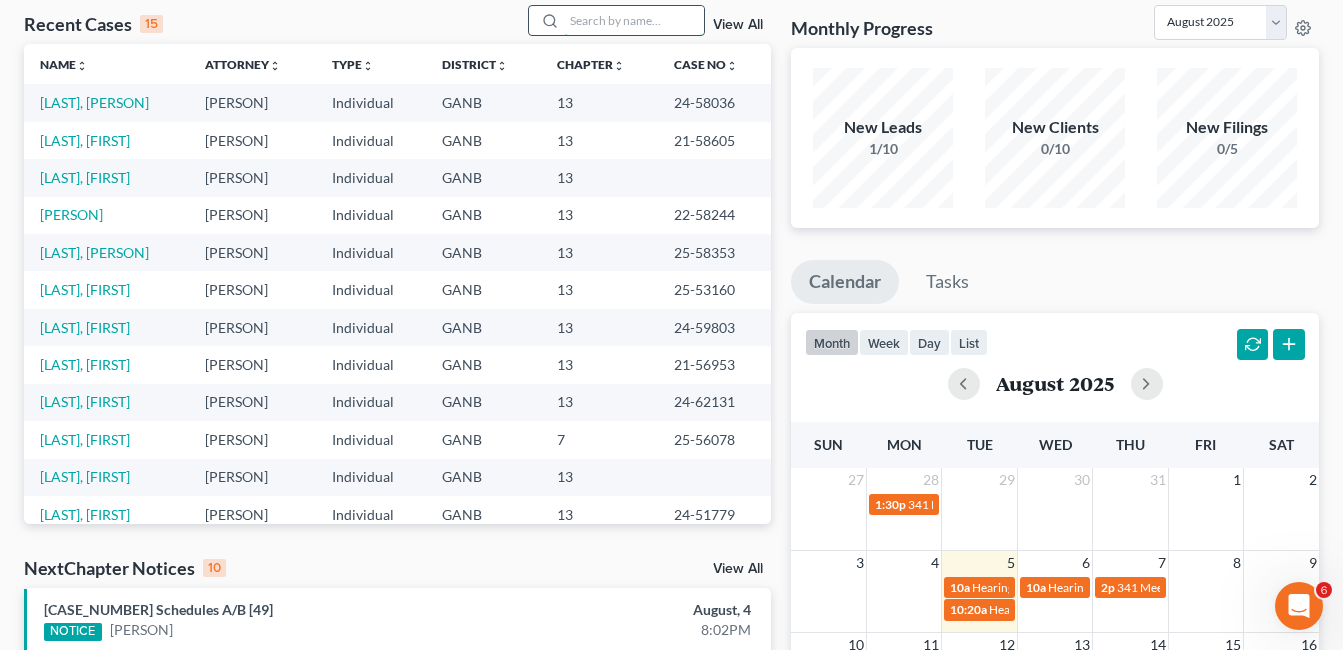 click at bounding box center [634, 20] 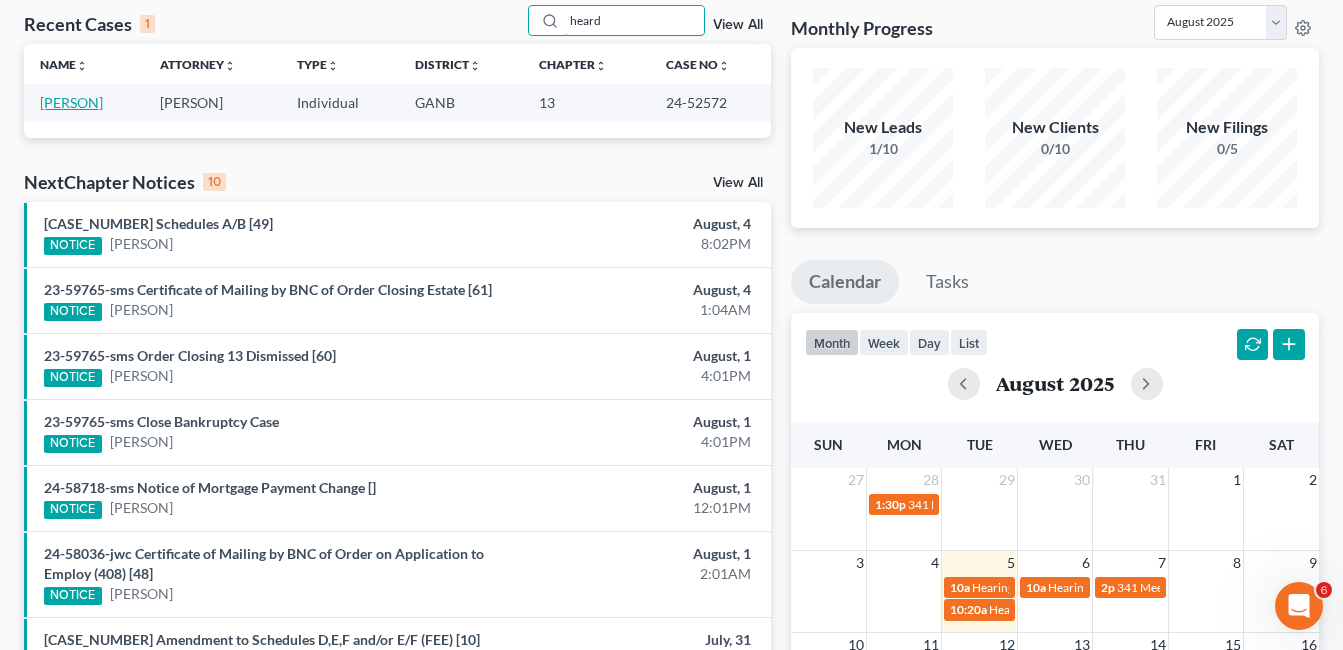 type on "heard" 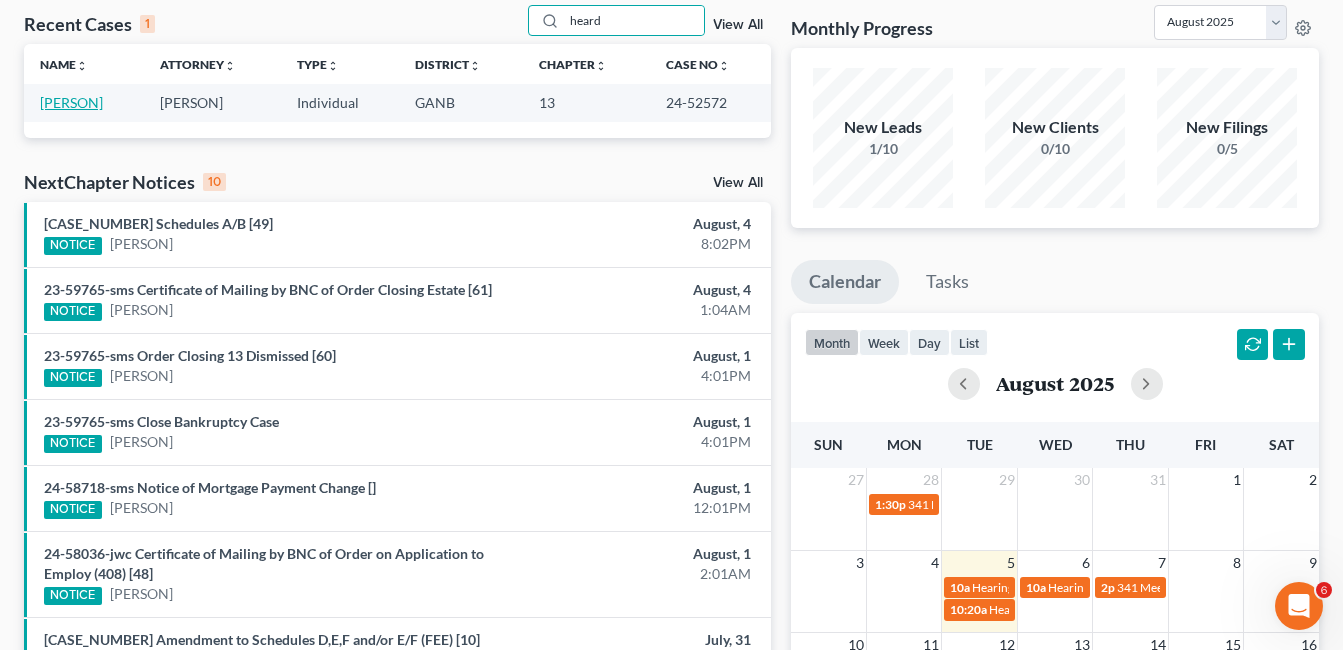 click on "[PERSON]" at bounding box center [71, 102] 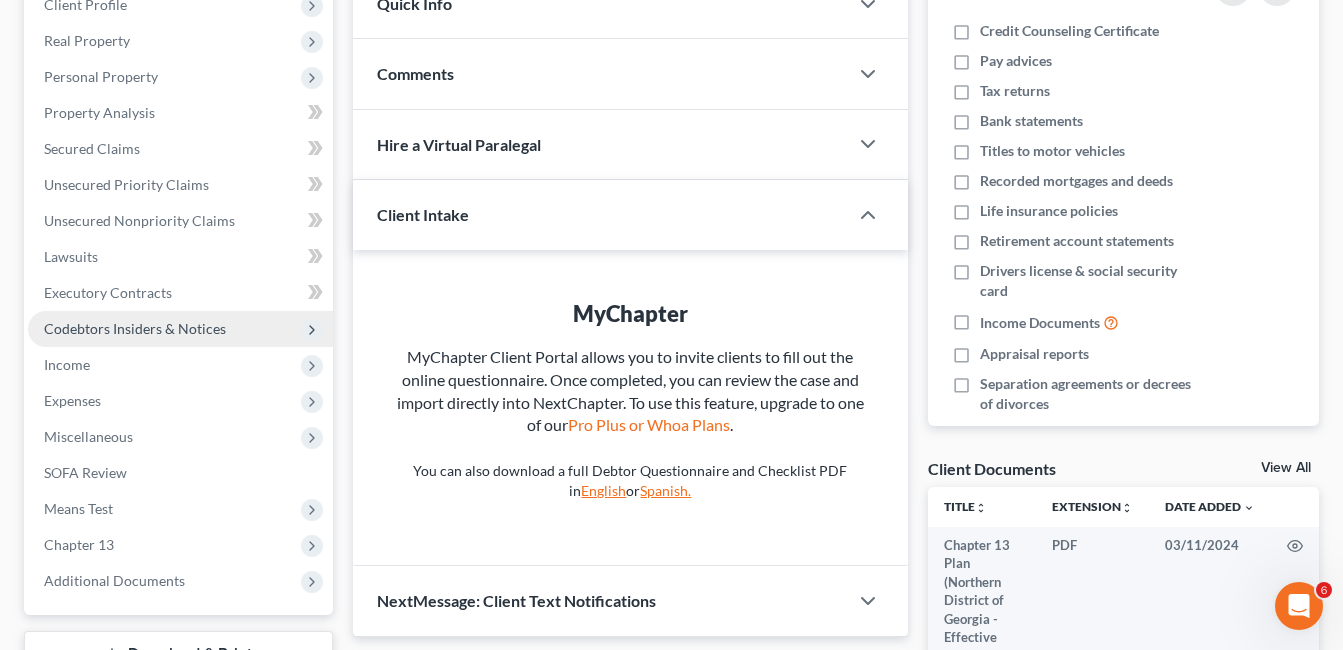 scroll, scrollTop: 300, scrollLeft: 0, axis: vertical 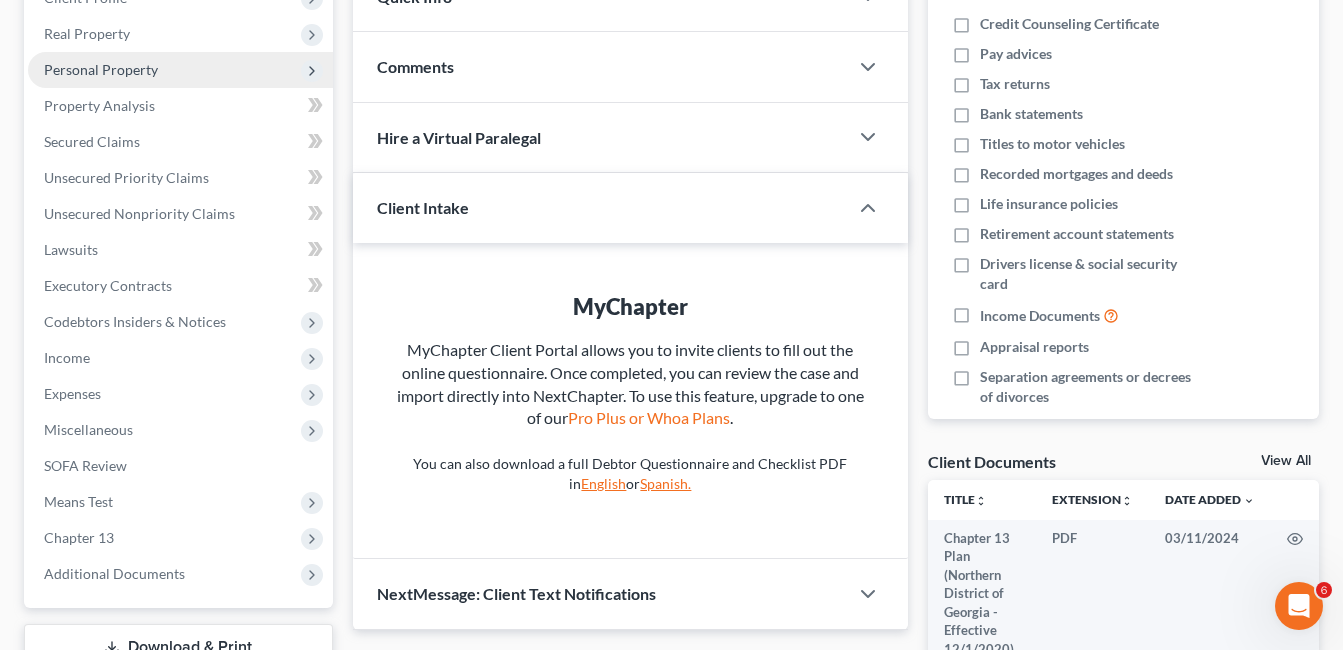 click on "Personal Property" at bounding box center (101, 69) 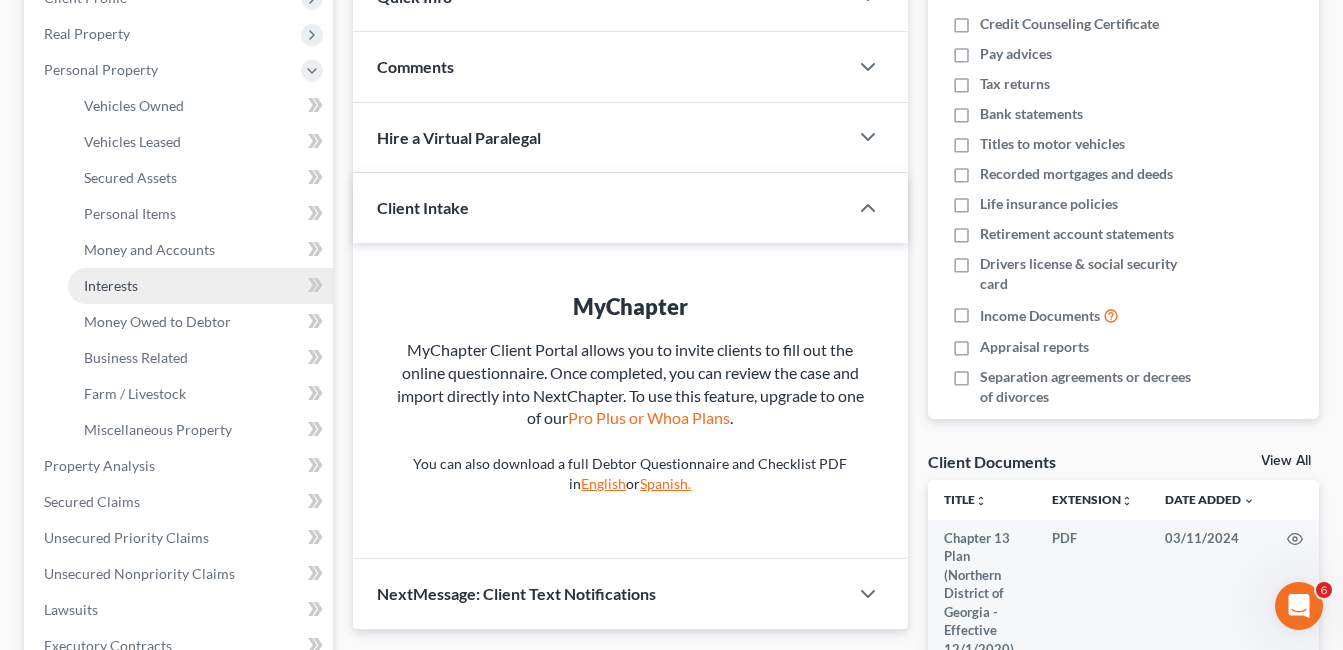 click on "Interests" at bounding box center (111, 285) 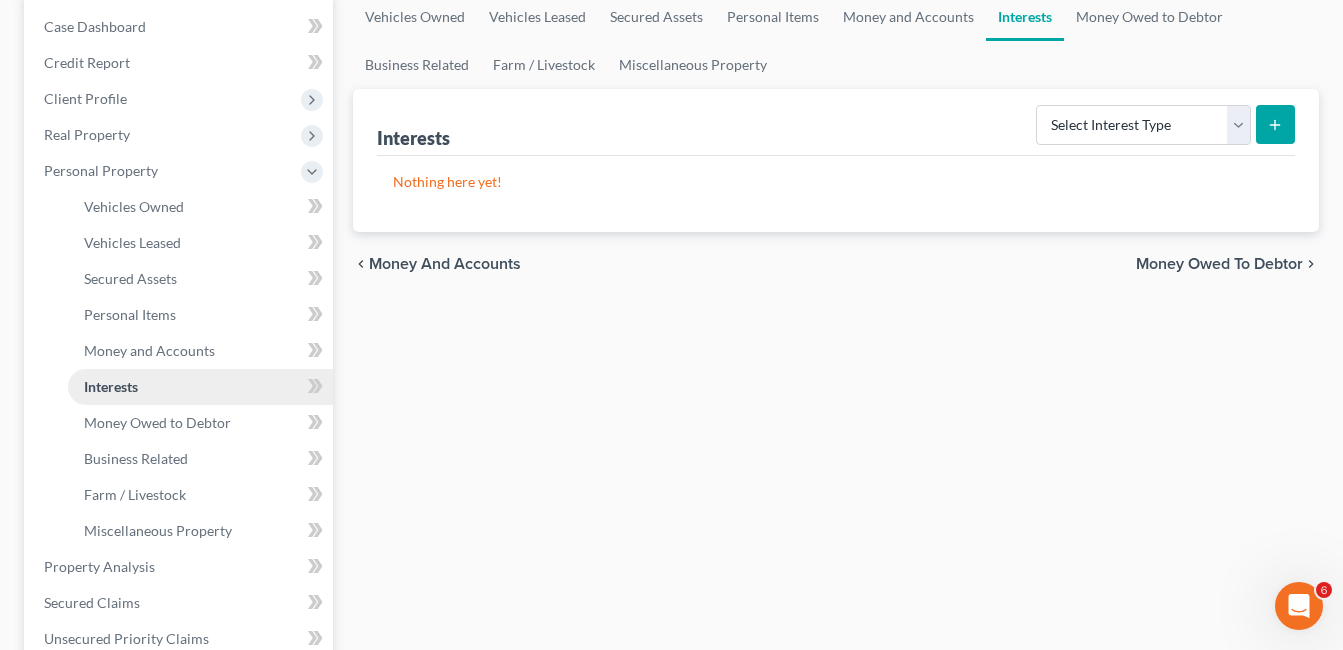 scroll, scrollTop: 300, scrollLeft: 0, axis: vertical 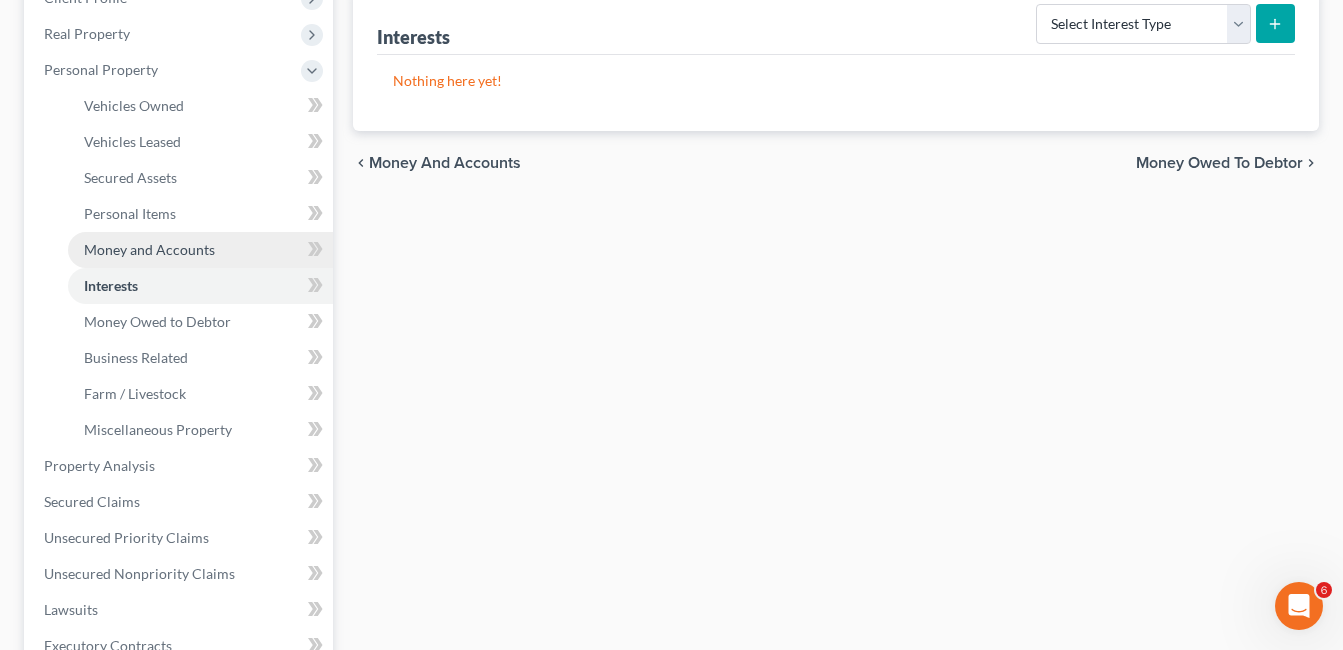 click on "Money and Accounts" at bounding box center (149, 249) 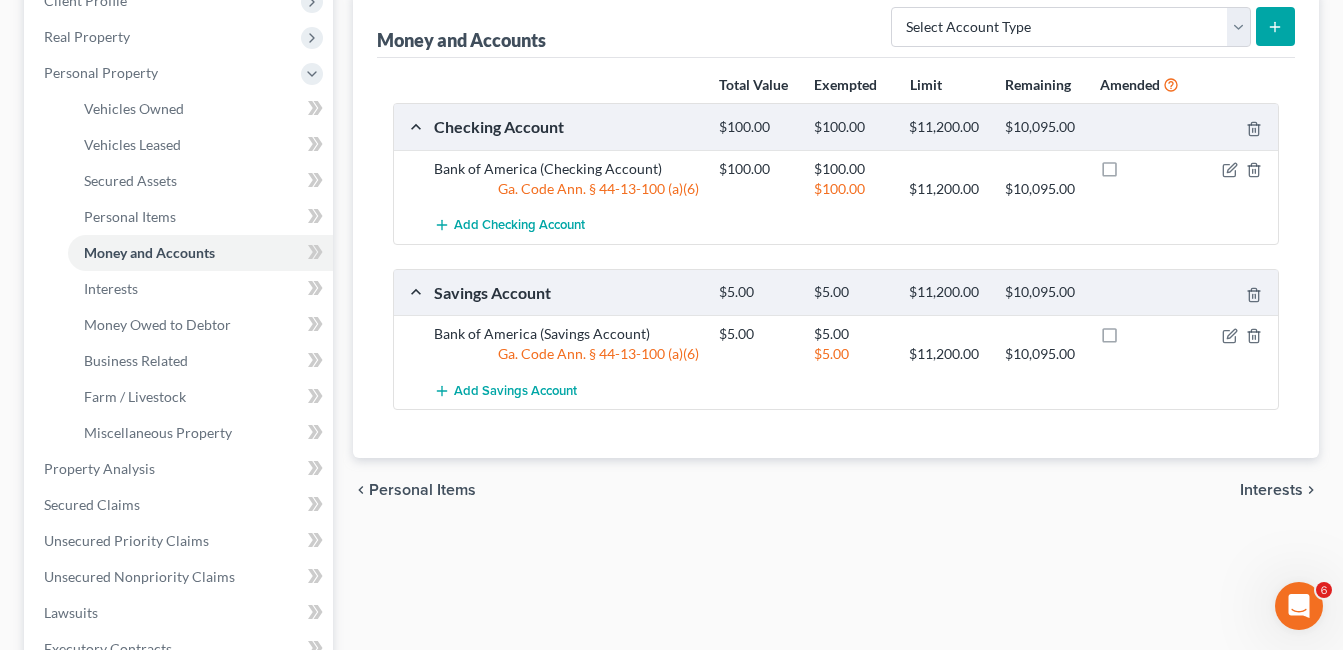 scroll, scrollTop: 400, scrollLeft: 0, axis: vertical 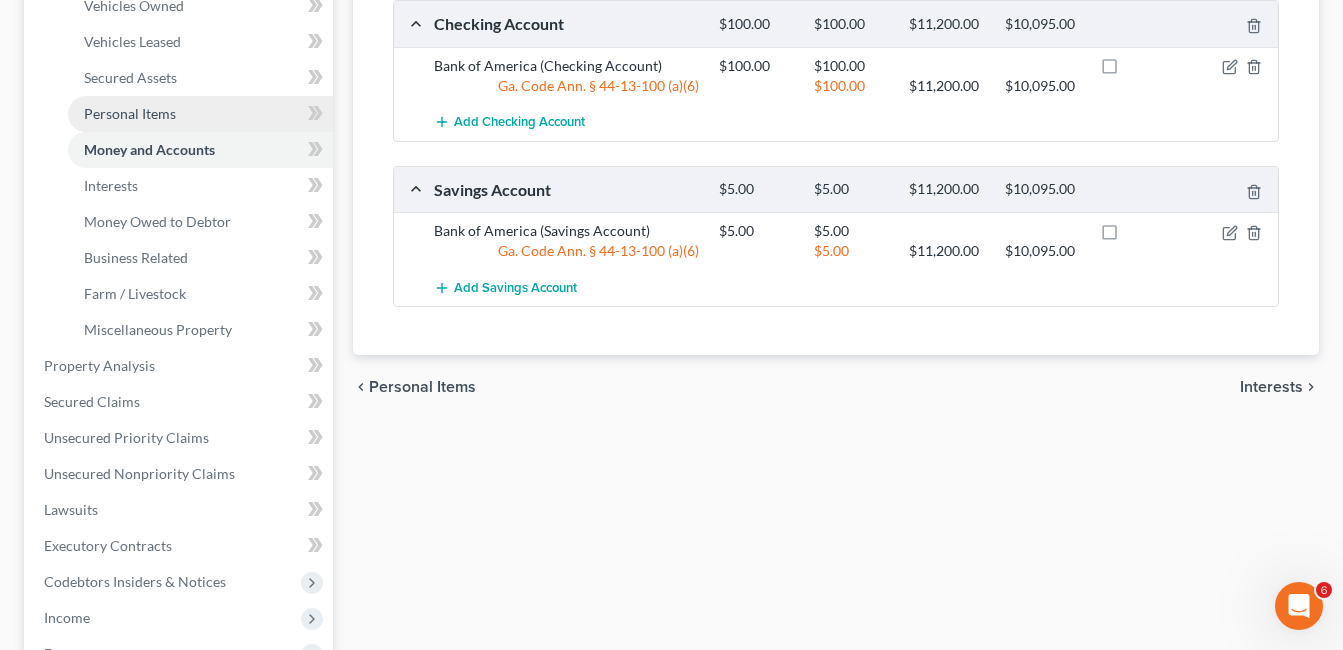 click on "Personal Items" at bounding box center (130, 113) 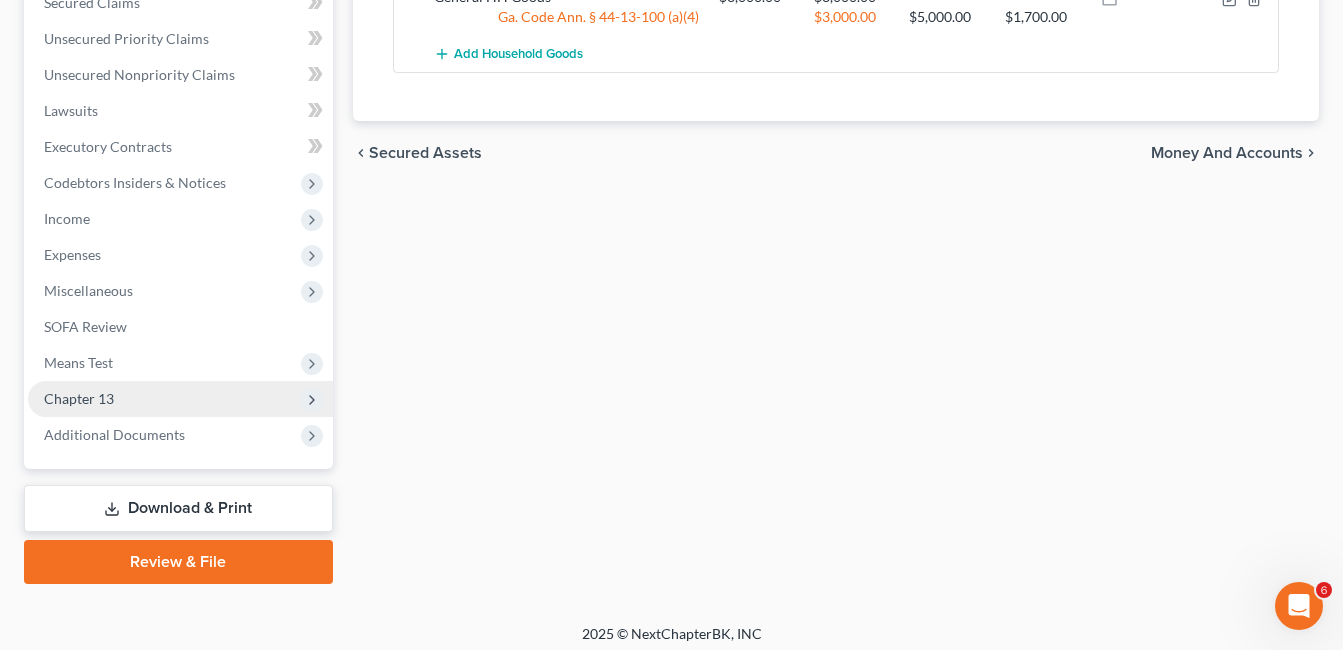 scroll, scrollTop: 809, scrollLeft: 0, axis: vertical 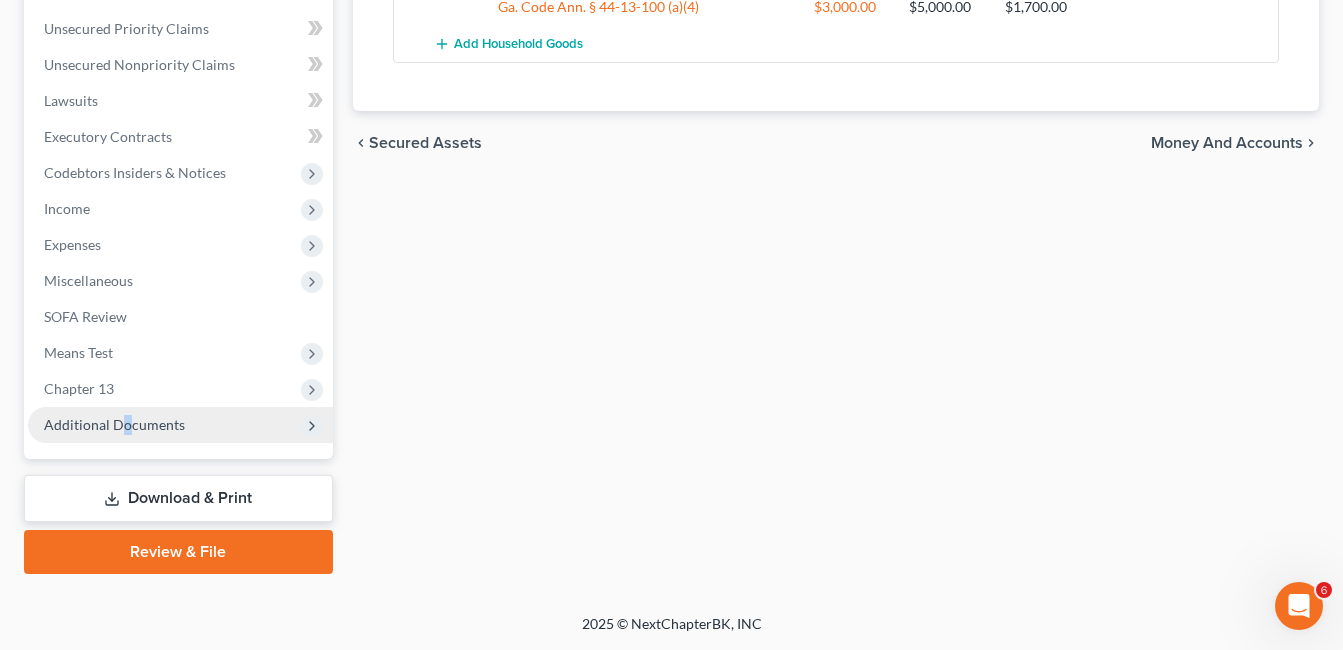 click on "Additional Documents" at bounding box center [114, 424] 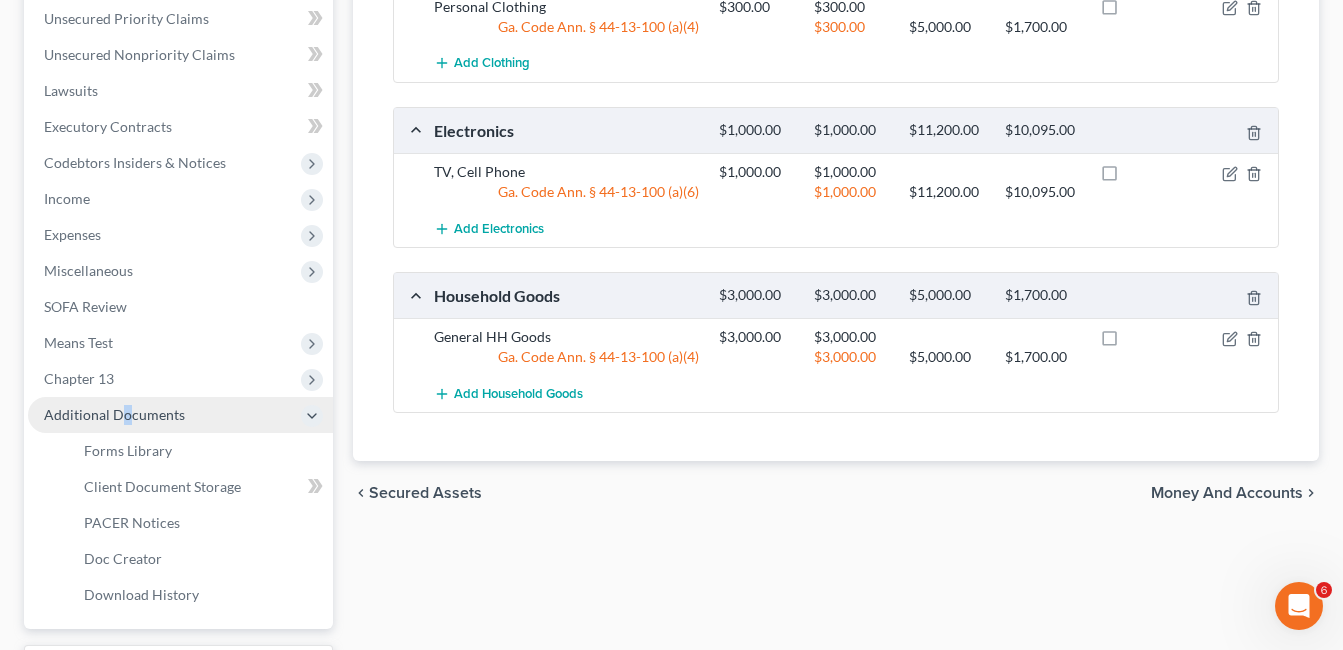 scroll, scrollTop: 449, scrollLeft: 0, axis: vertical 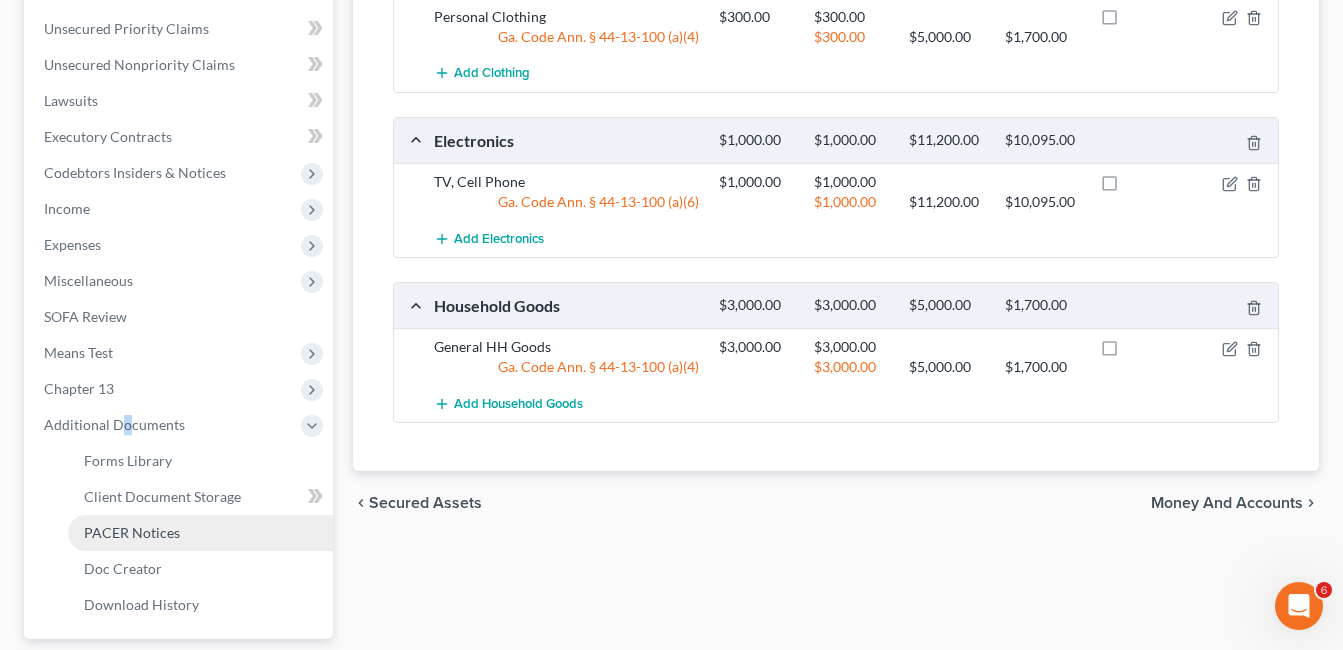 drag, startPoint x: 126, startPoint y: 422, endPoint x: 126, endPoint y: 532, distance: 110 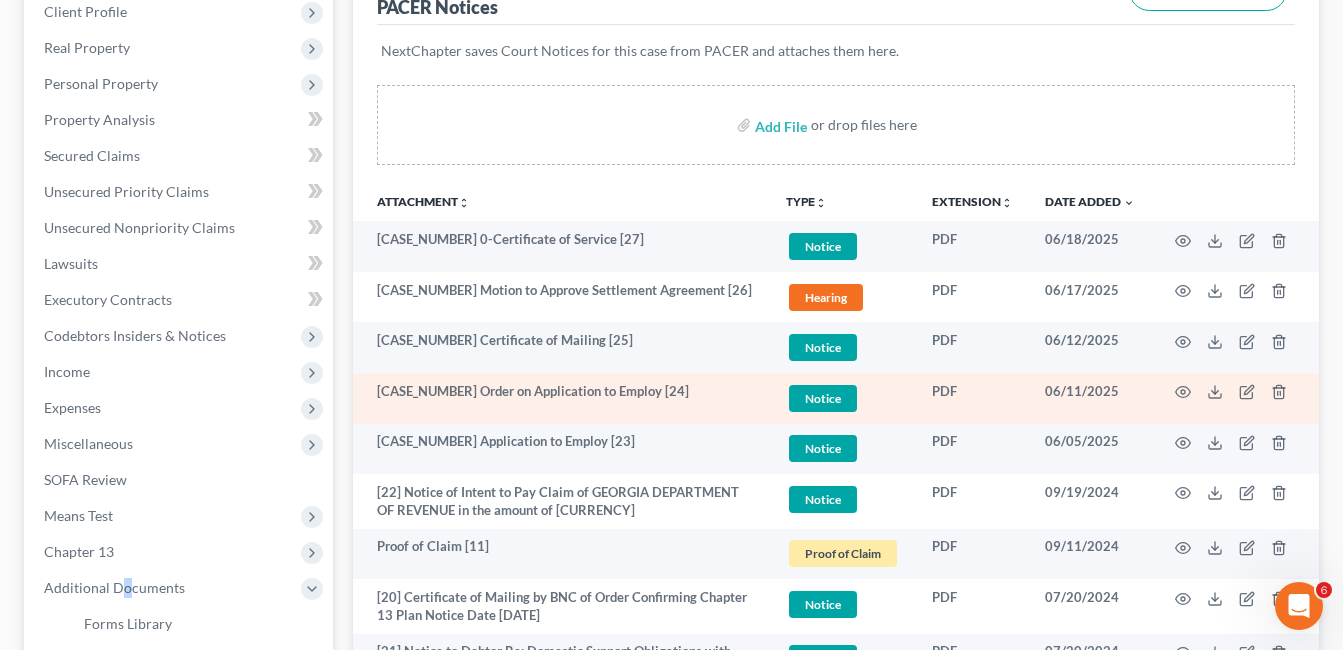 scroll, scrollTop: 300, scrollLeft: 0, axis: vertical 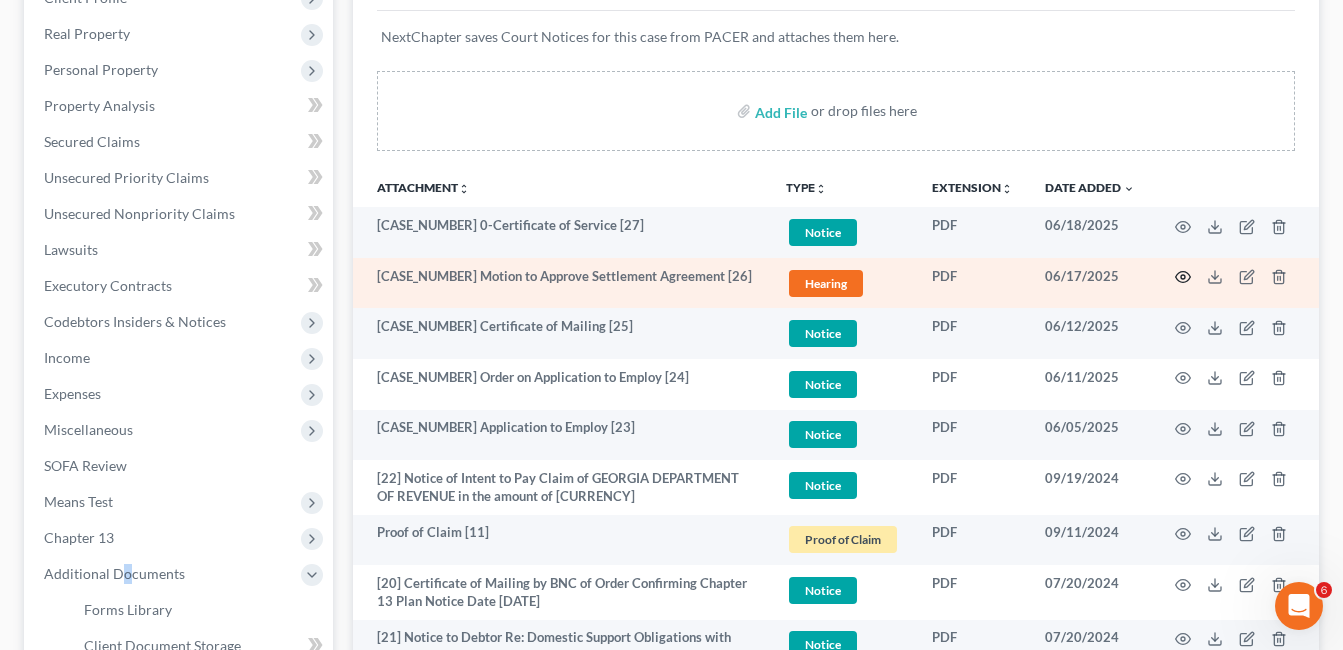 click 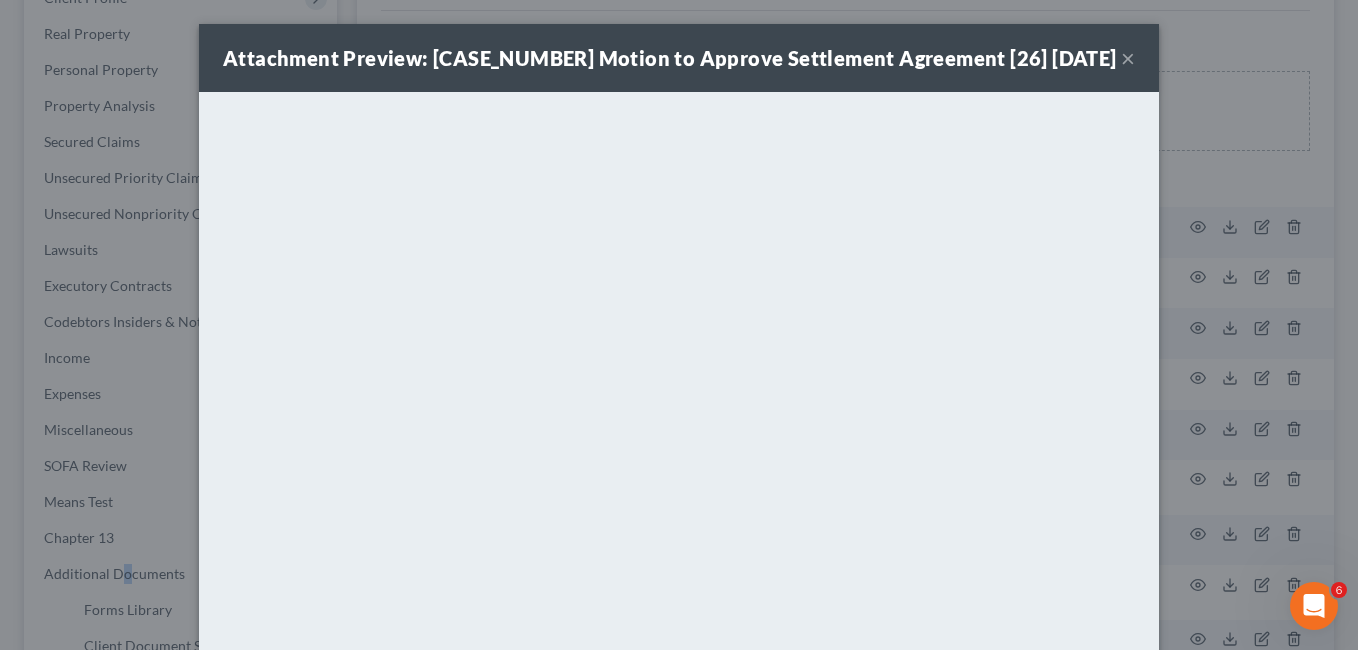 click on "×" at bounding box center (1128, 58) 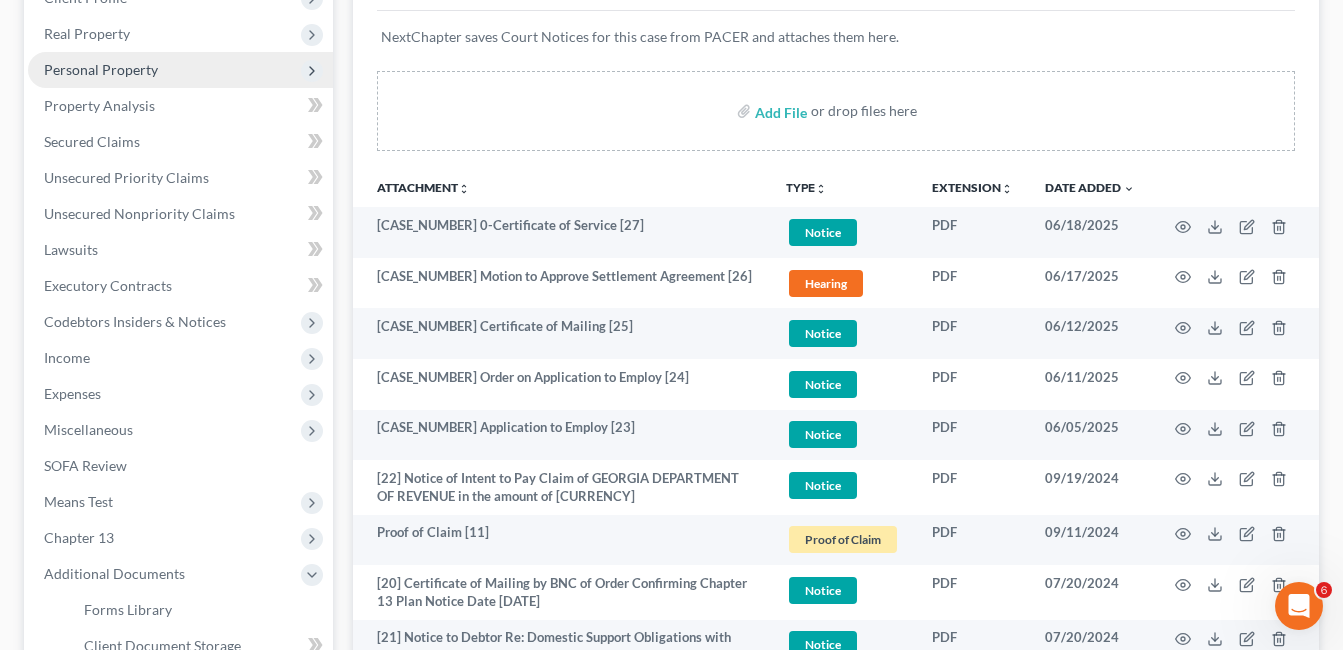 click on "Personal Property" at bounding box center (101, 69) 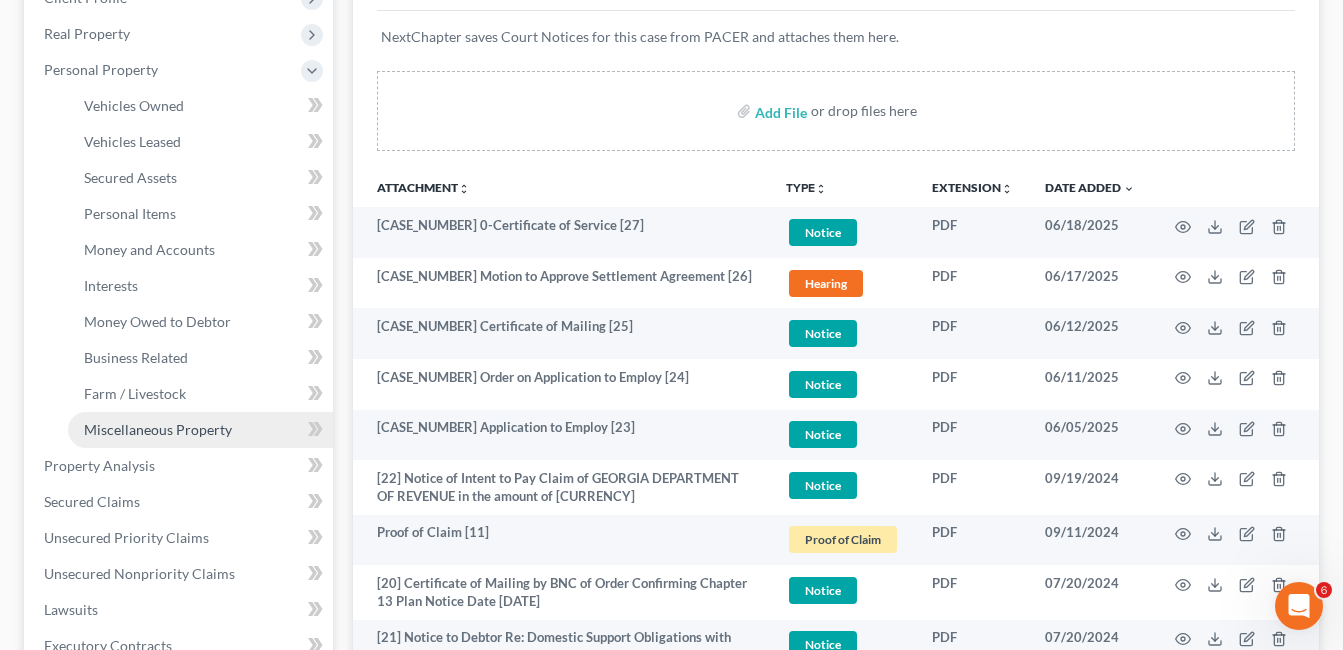 click on "Miscellaneous Property" at bounding box center (158, 429) 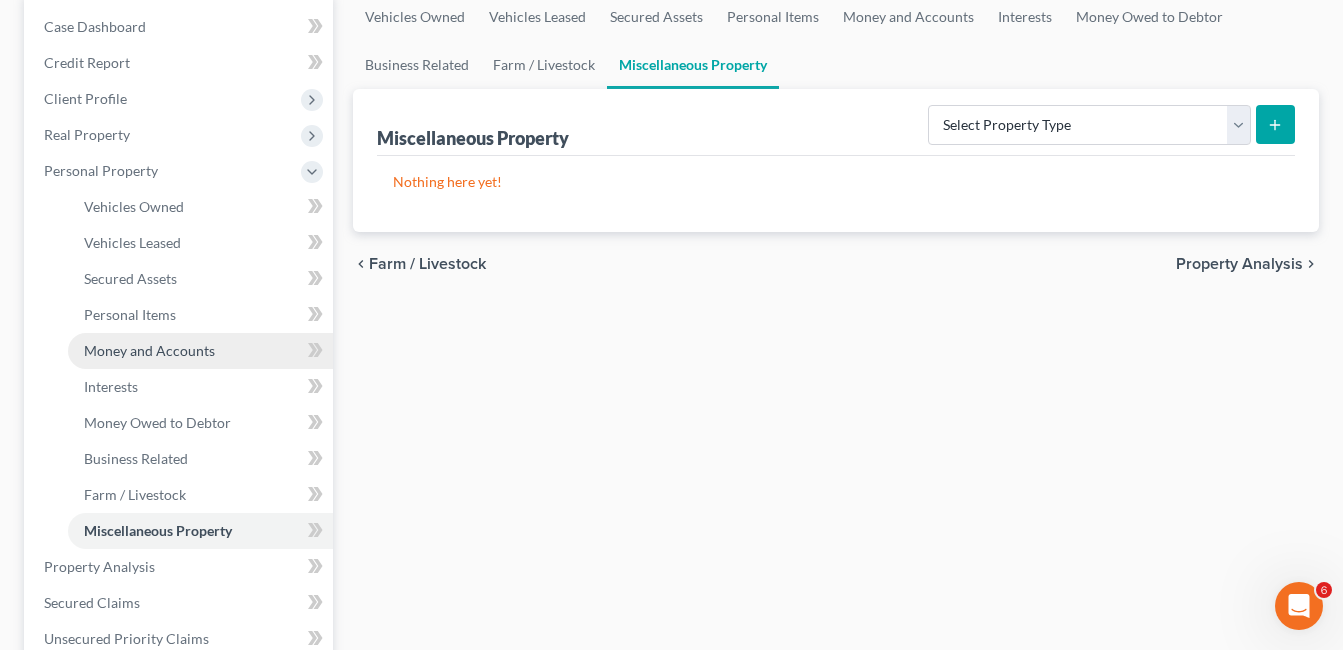 scroll, scrollTop: 200, scrollLeft: 0, axis: vertical 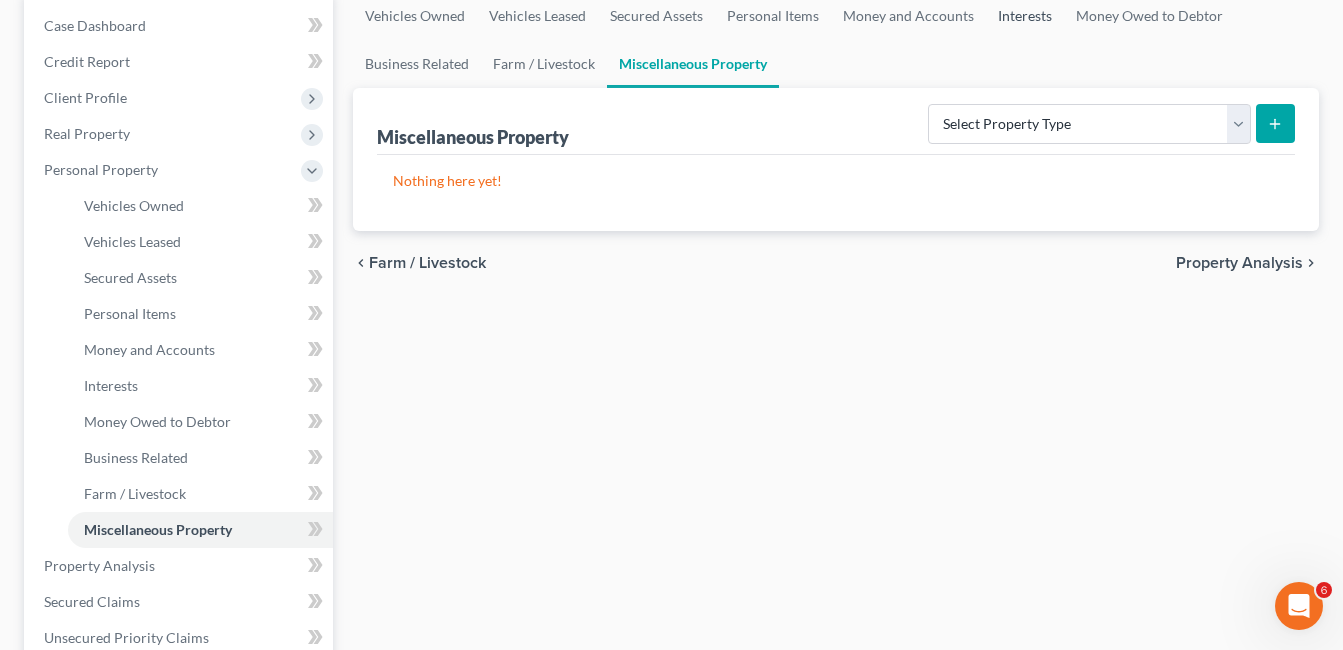 click on "Interests" at bounding box center (1025, 16) 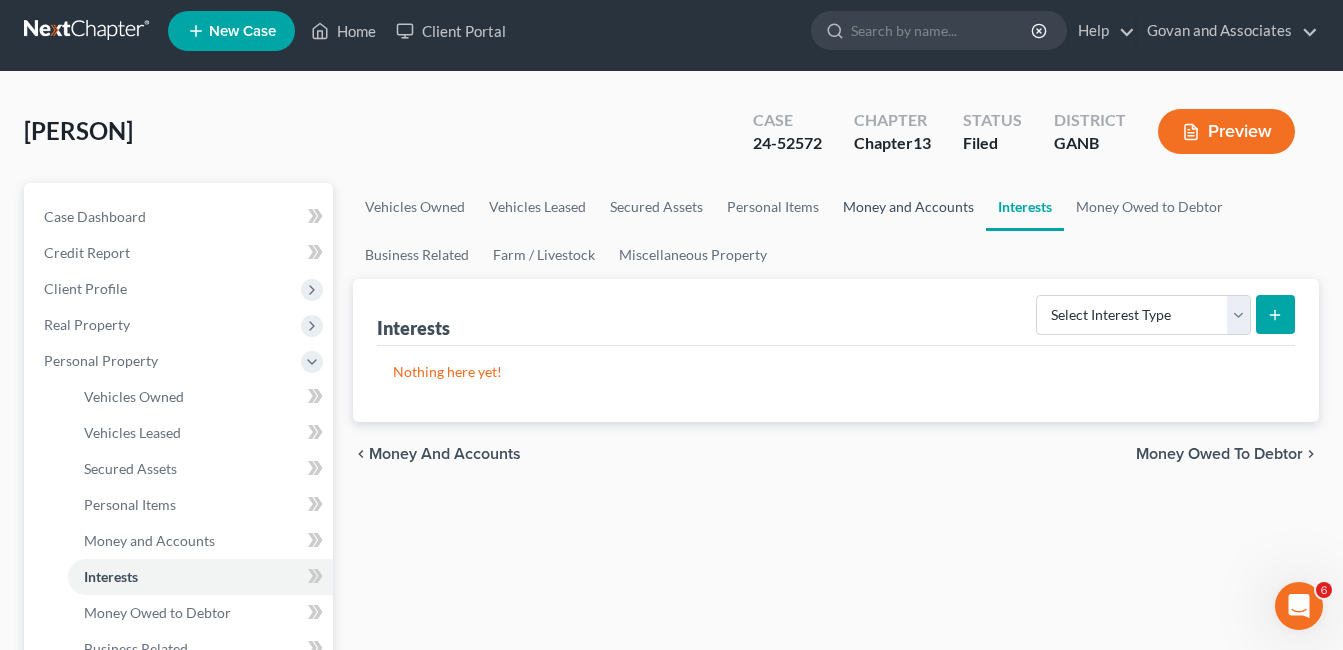 scroll, scrollTop: 0, scrollLeft: 0, axis: both 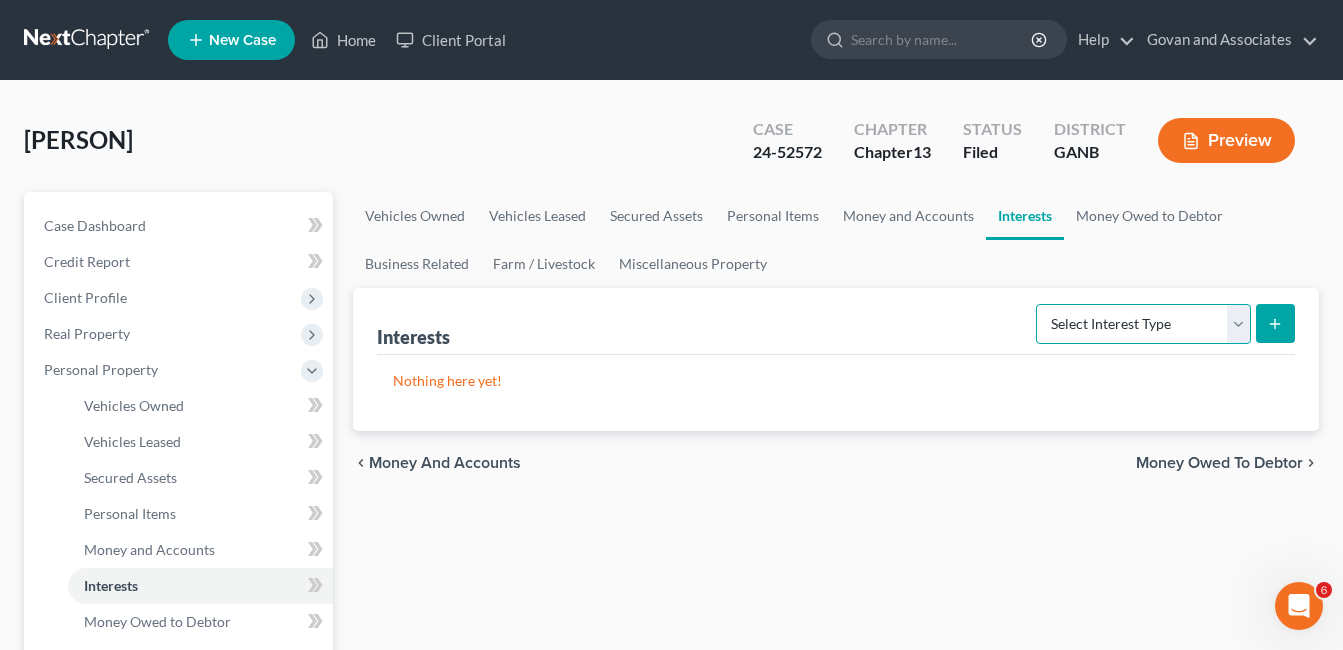 click on "Select Interest Type 401K Annuity Bond Education IRA Government Bond Government Pension Plan Incorporated Business IRA Joint Venture (Active) Joint Venture (Inactive) Keogh Mutual Fund Other Retirement Plan Partnership (Active) Partnership (Inactive) Pension Plan Stock Term Life Insurance Unincorporated Business Whole Life Insurance" at bounding box center [1143, 324] 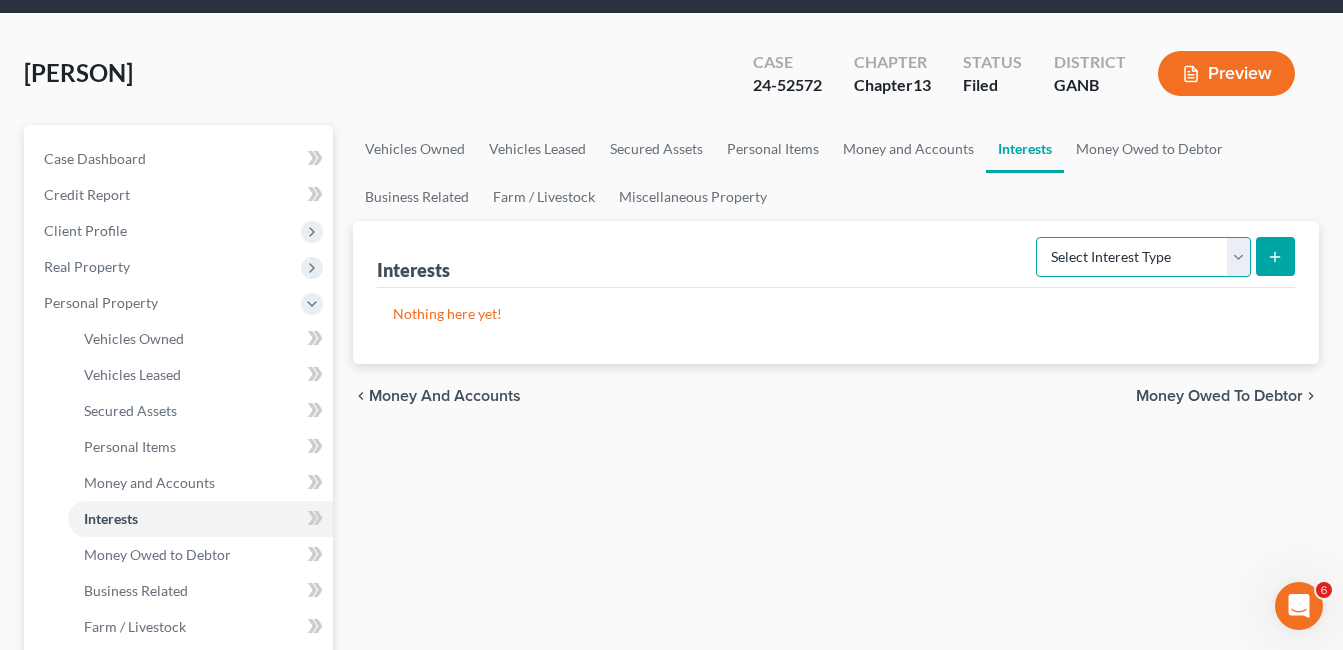 scroll, scrollTop: 200, scrollLeft: 0, axis: vertical 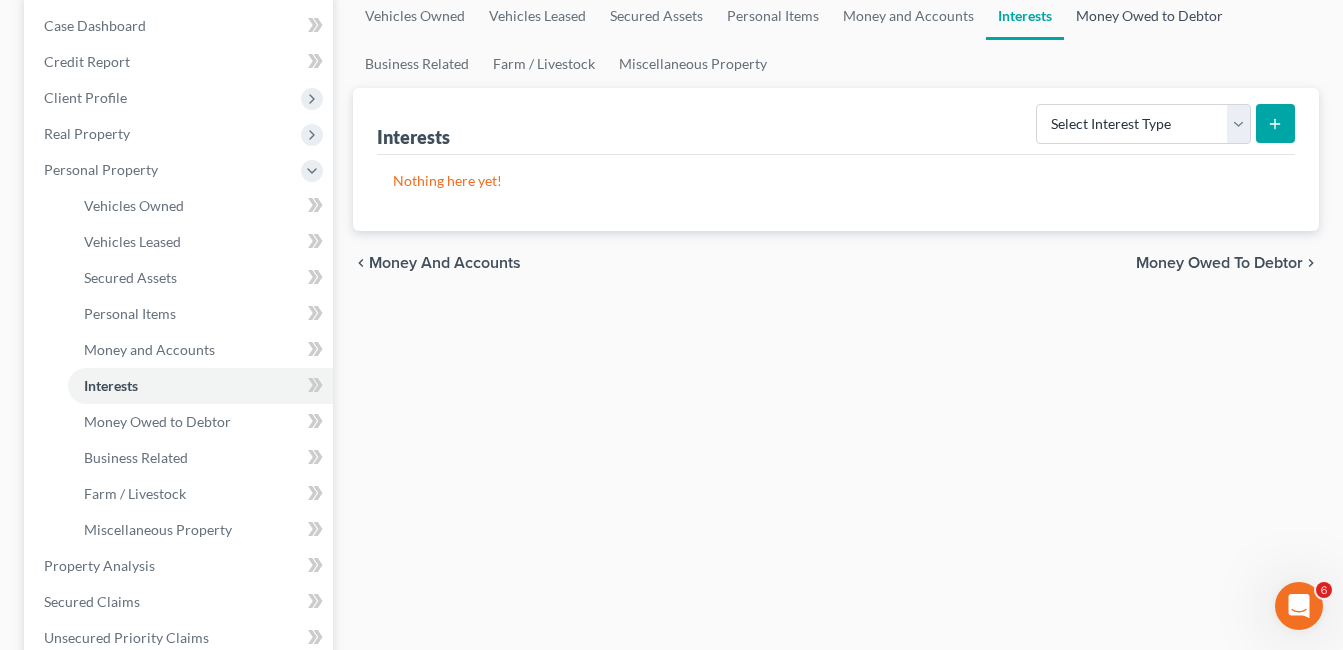 click on "Money Owed to Debtor" at bounding box center (1149, 16) 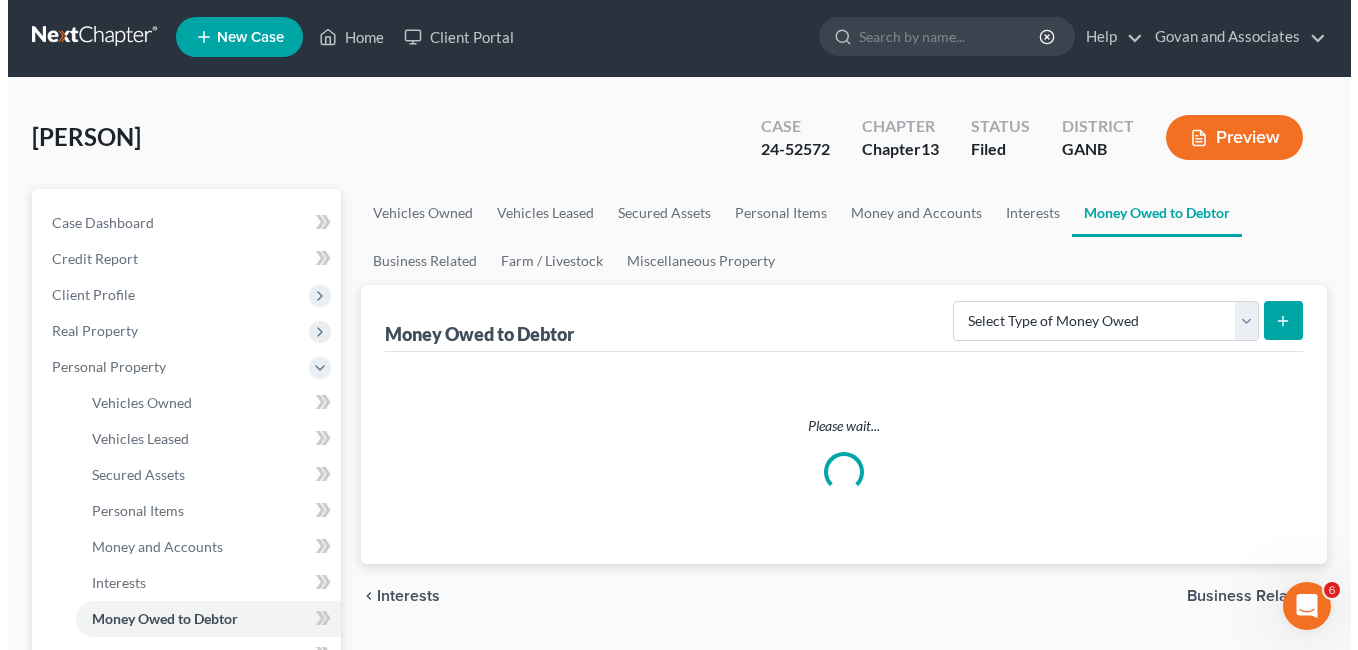 scroll, scrollTop: 0, scrollLeft: 0, axis: both 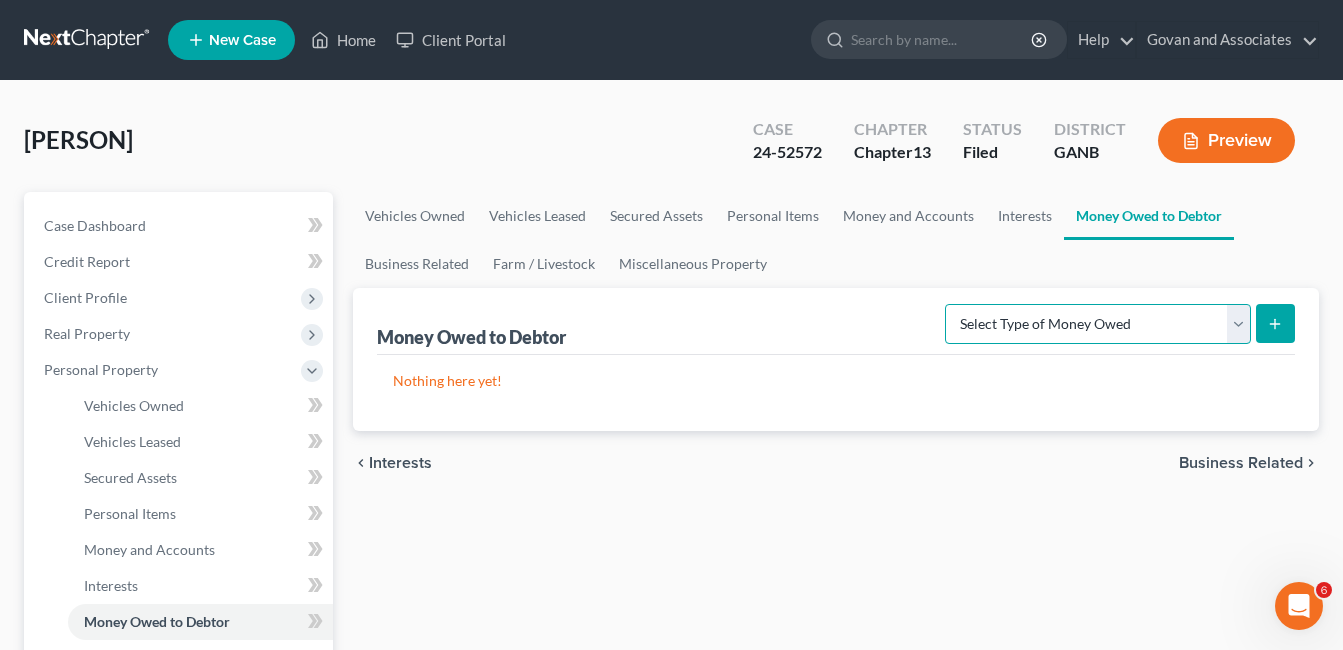 click on "Select Type of Money Owed Accounts Receivable Alimony Child Support Claims Against Third Parties Disability Benefits Disability Insurance Payments Divorce Settlements Equitable or Future Interests Expected Tax Refund and Unused NOLs Financial Assets Not Yet Listed Life Estate of Descendants Maintenance Other Contingent & Unliquidated Claims Property Settlements Sick or Vacation Pay Social Security Benefits Trusts Unpaid Loans Unpaid Wages Workers Compensation" at bounding box center [1098, 324] 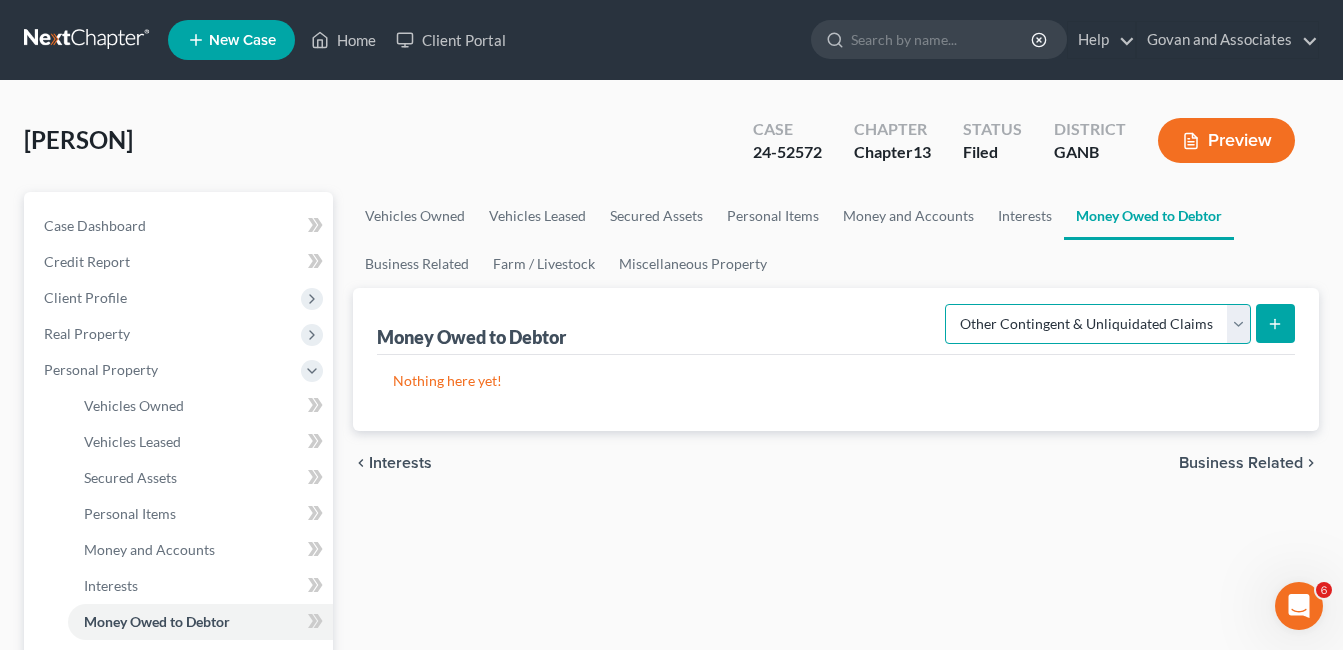click on "Select Type of Money Owed Accounts Receivable Alimony Child Support Claims Against Third Parties Disability Benefits Disability Insurance Payments Divorce Settlements Equitable or Future Interests Expected Tax Refund and Unused NOLs Financial Assets Not Yet Listed Life Estate of Descendants Maintenance Other Contingent & Unliquidated Claims Property Settlements Sick or Vacation Pay Social Security Benefits Trusts Unpaid Loans Unpaid Wages Workers Compensation" at bounding box center (1098, 324) 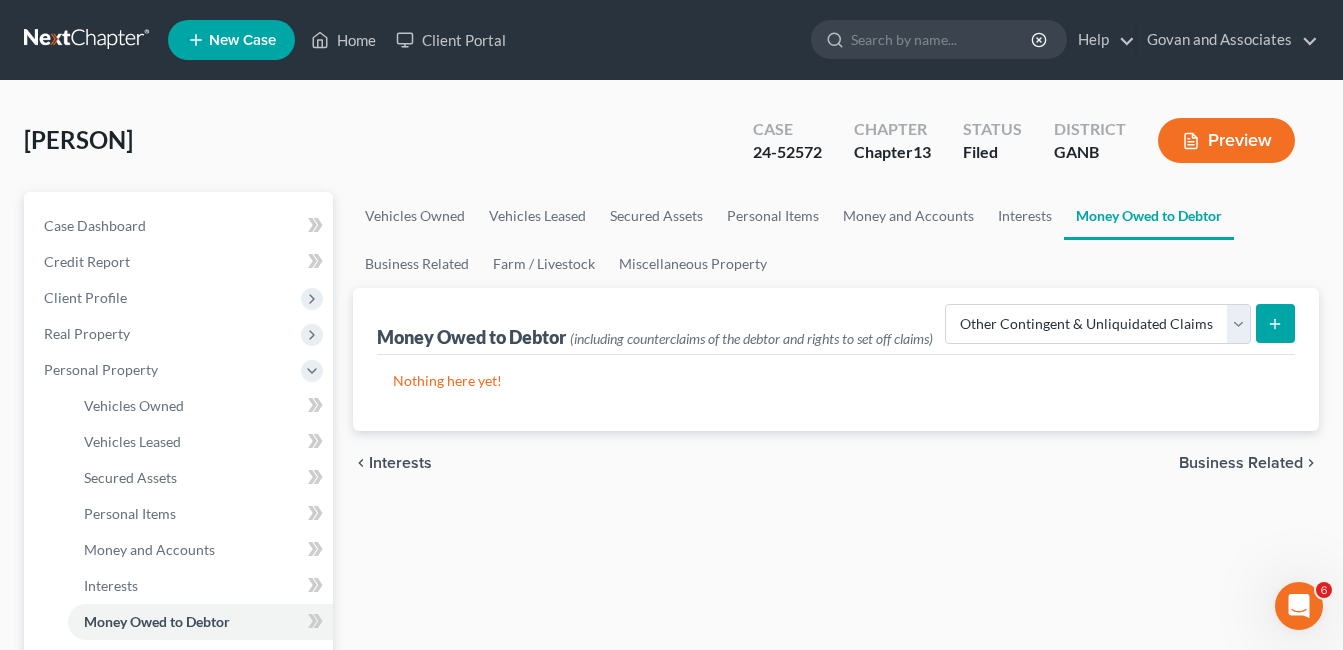 click 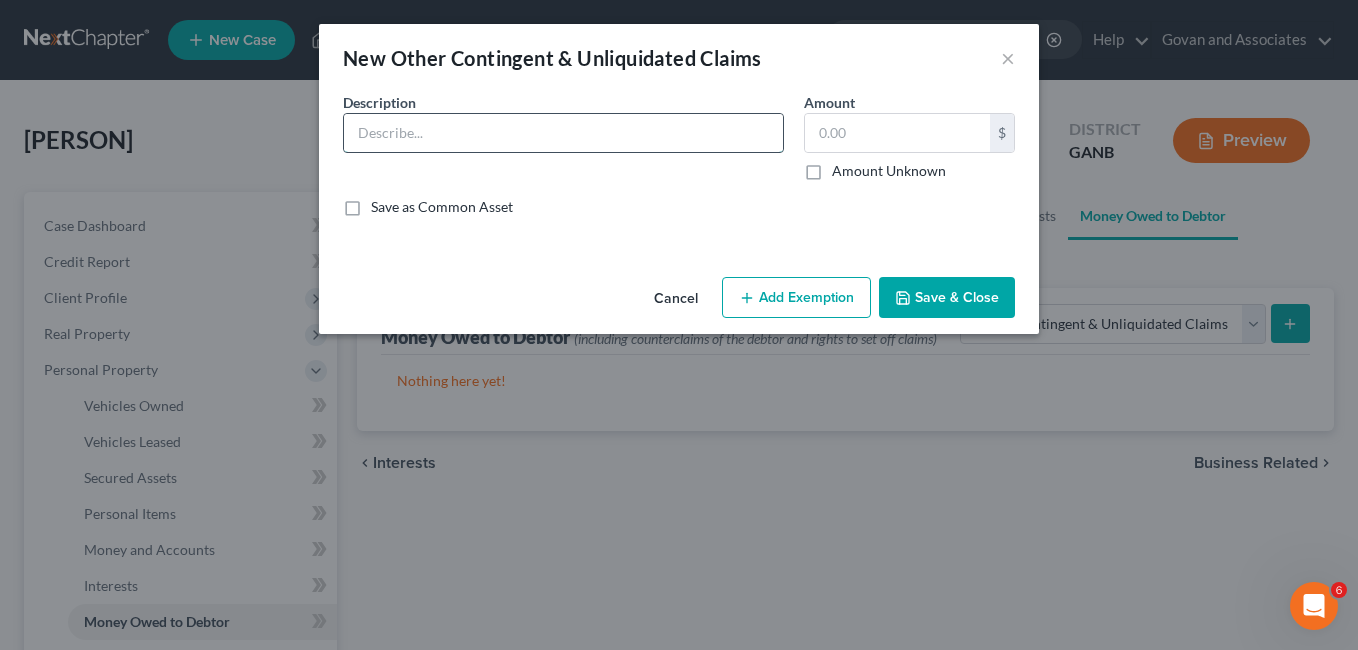 click at bounding box center (563, 133) 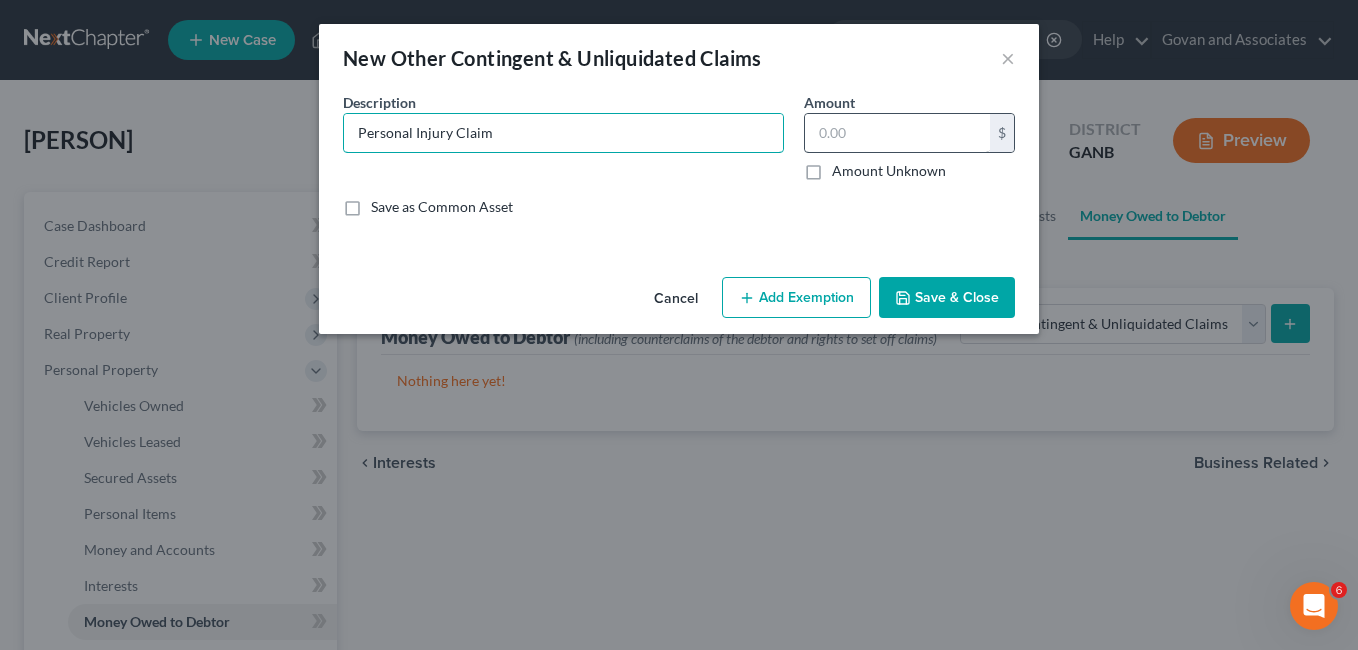 type on "Personal Injury Claim" 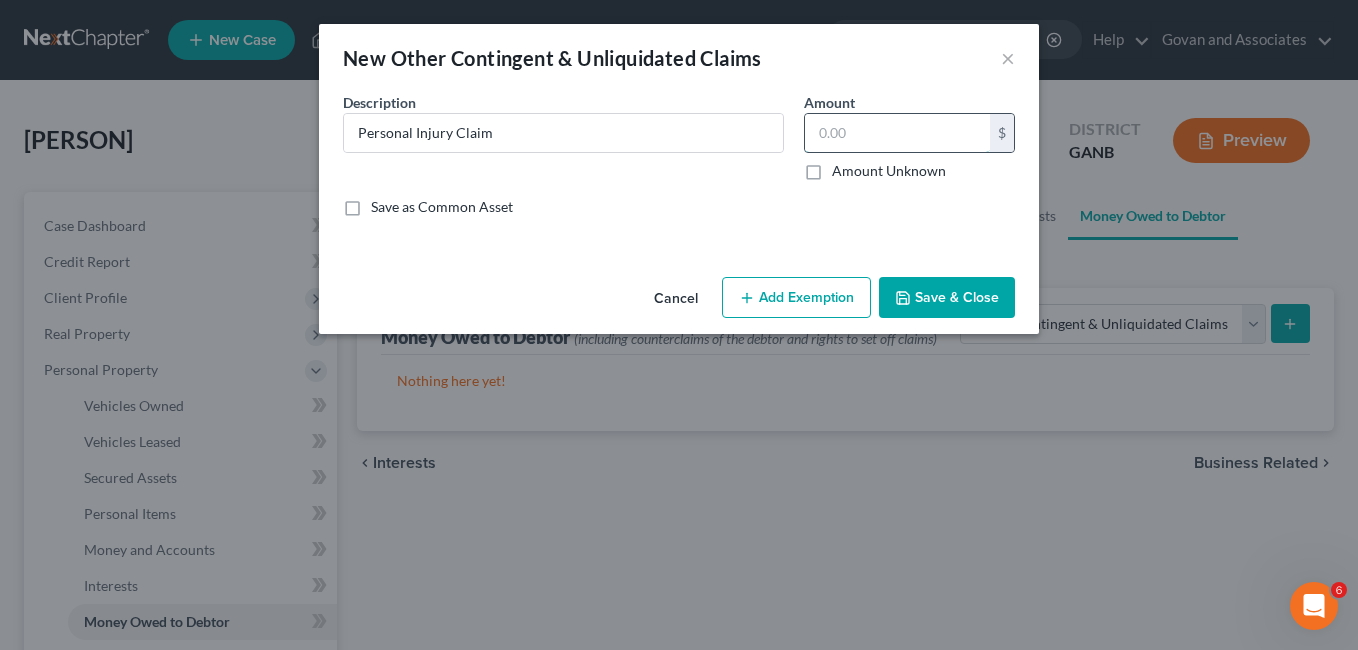 click at bounding box center [897, 133] 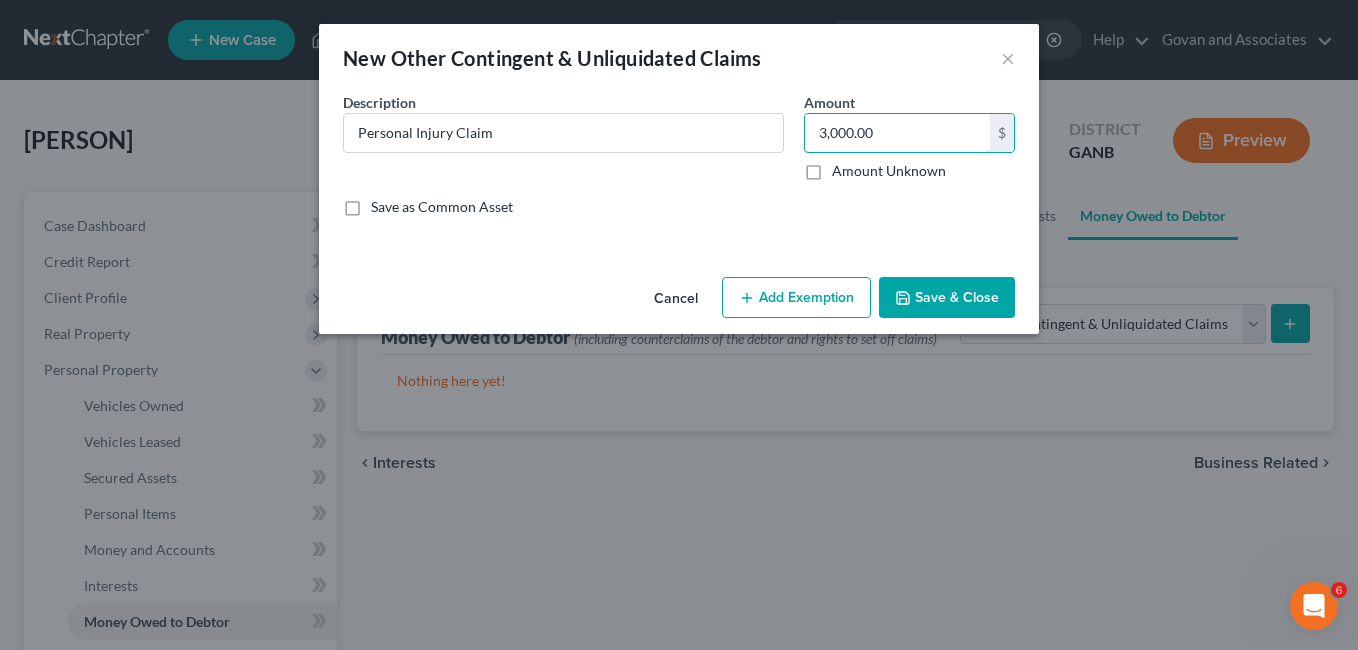 type on "3,000.00" 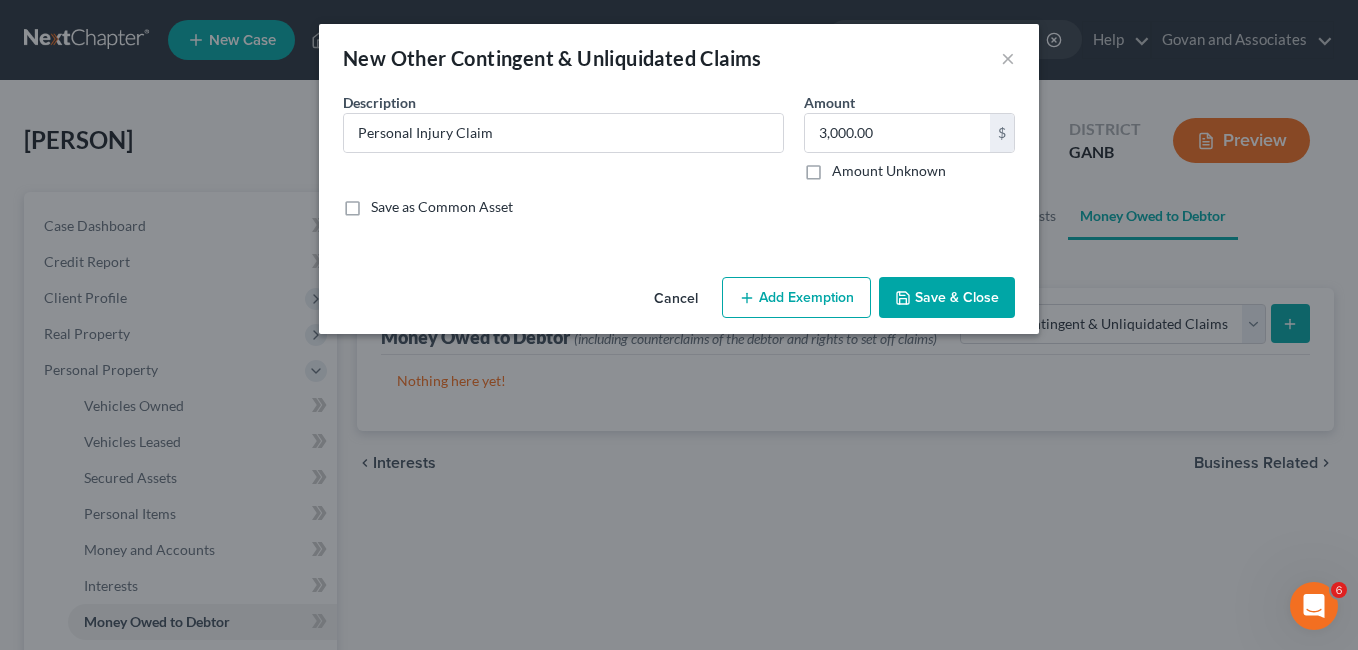 click on "Add Exemption" at bounding box center [796, 298] 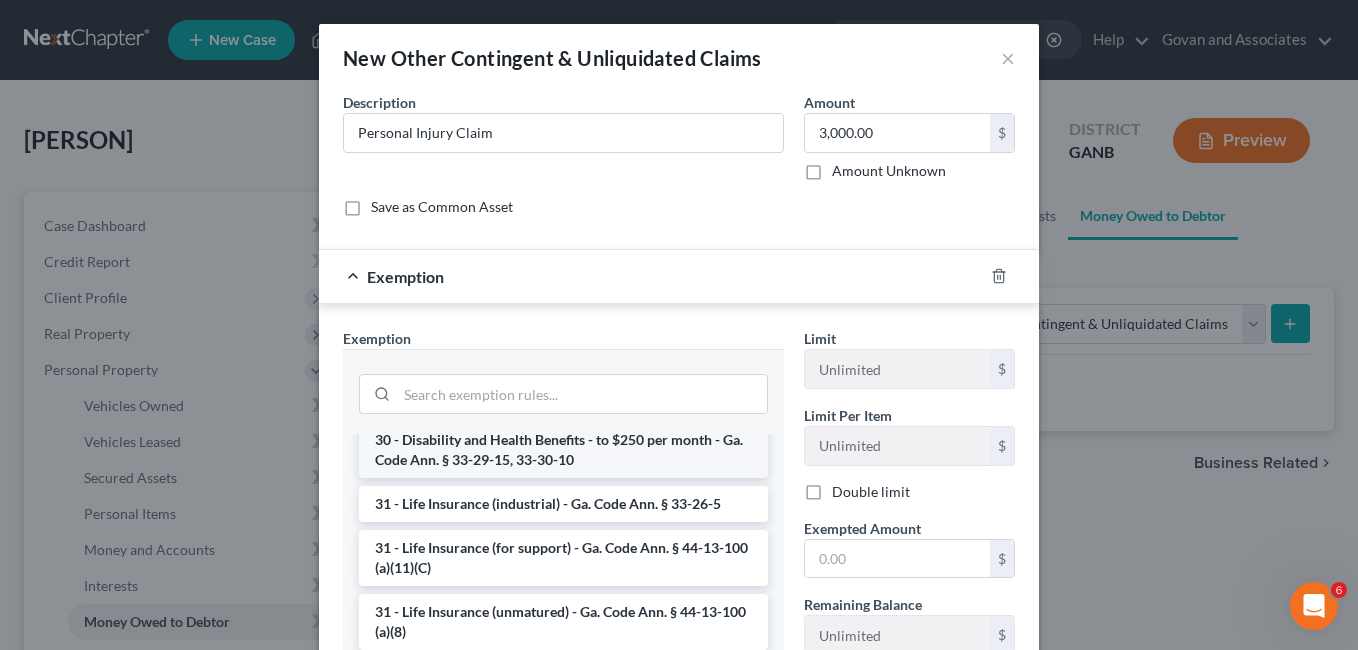 scroll, scrollTop: 1400, scrollLeft: 0, axis: vertical 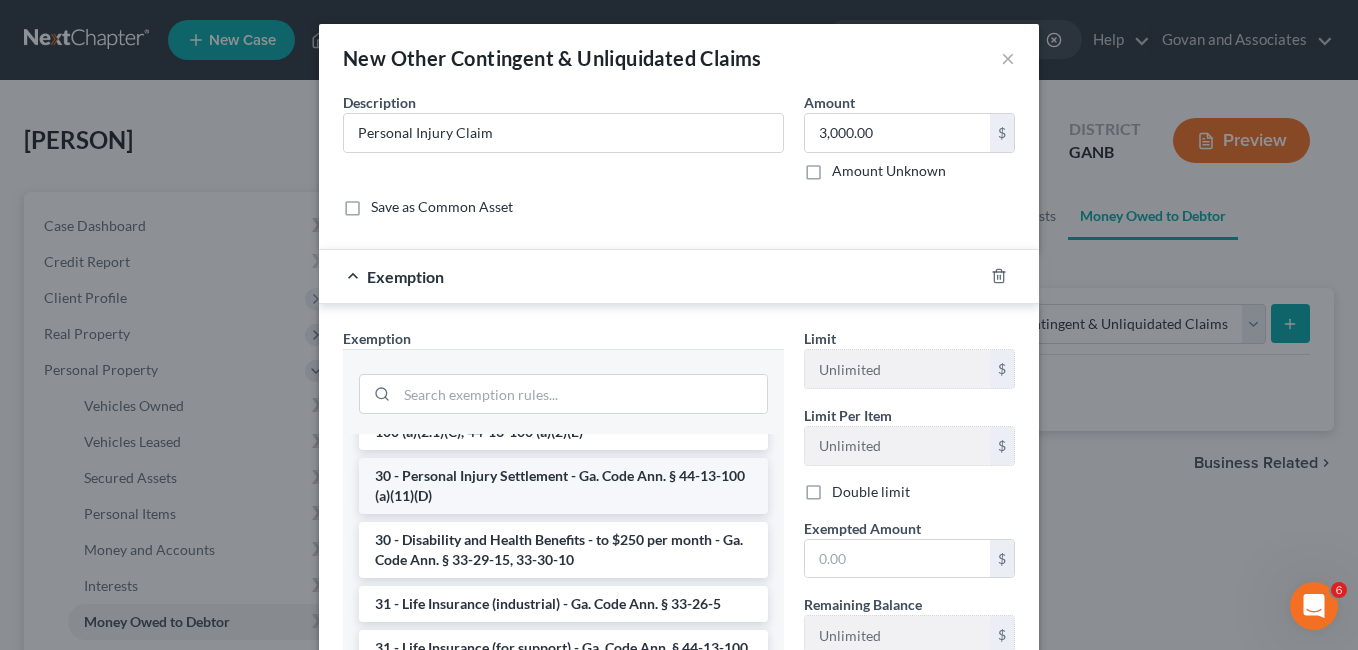 click on "30 - Personal Injury Settlement - Ga. Code Ann. § 44-13-100 (a)(11)(D)" at bounding box center (563, 486) 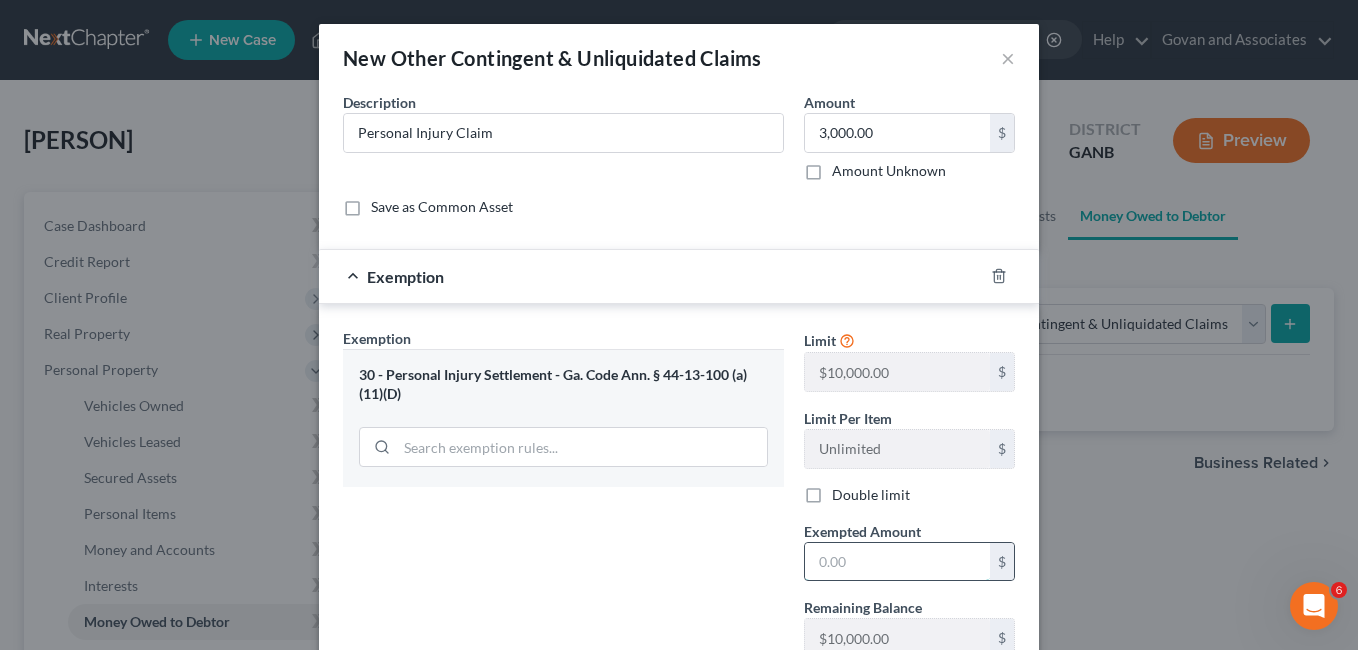 click at bounding box center (897, 562) 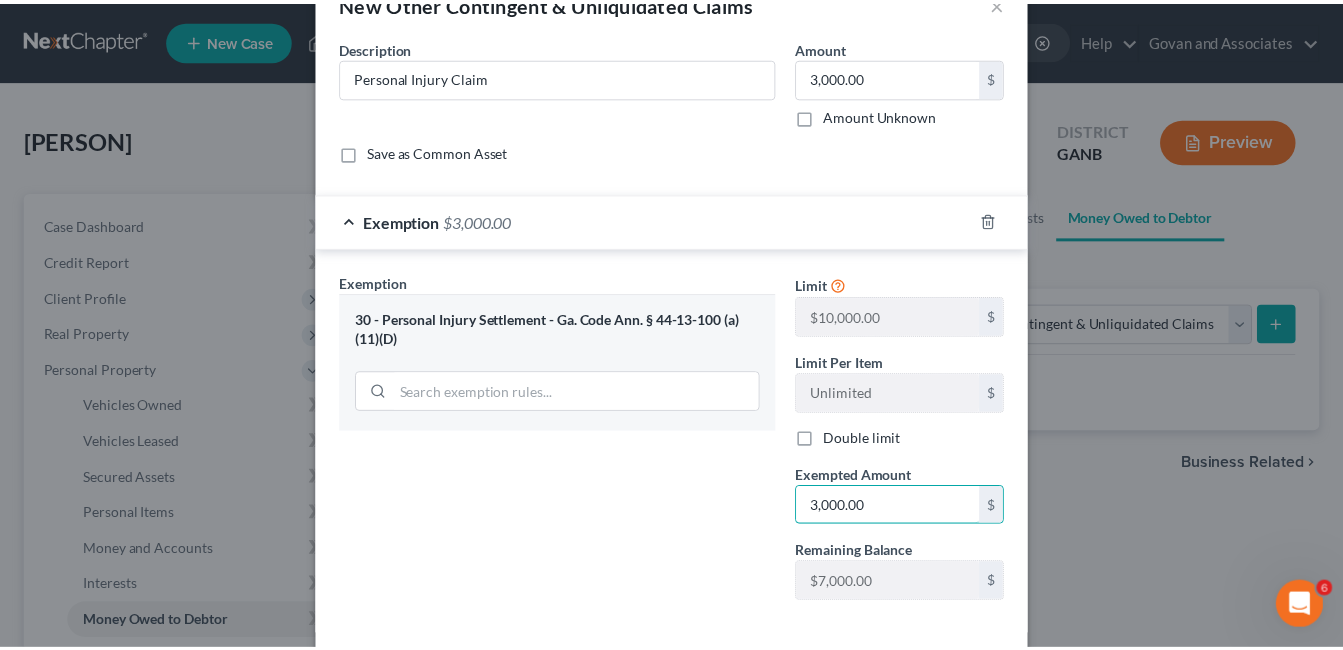 scroll, scrollTop: 151, scrollLeft: 0, axis: vertical 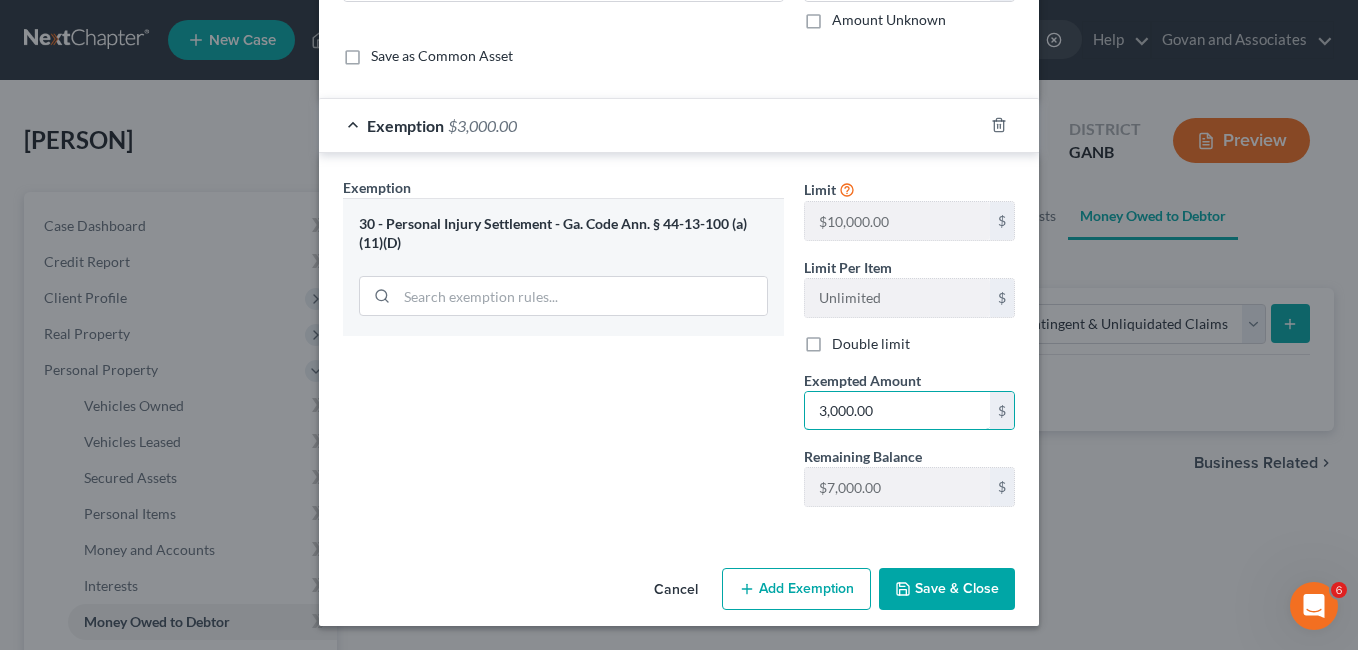 type on "3,000.00" 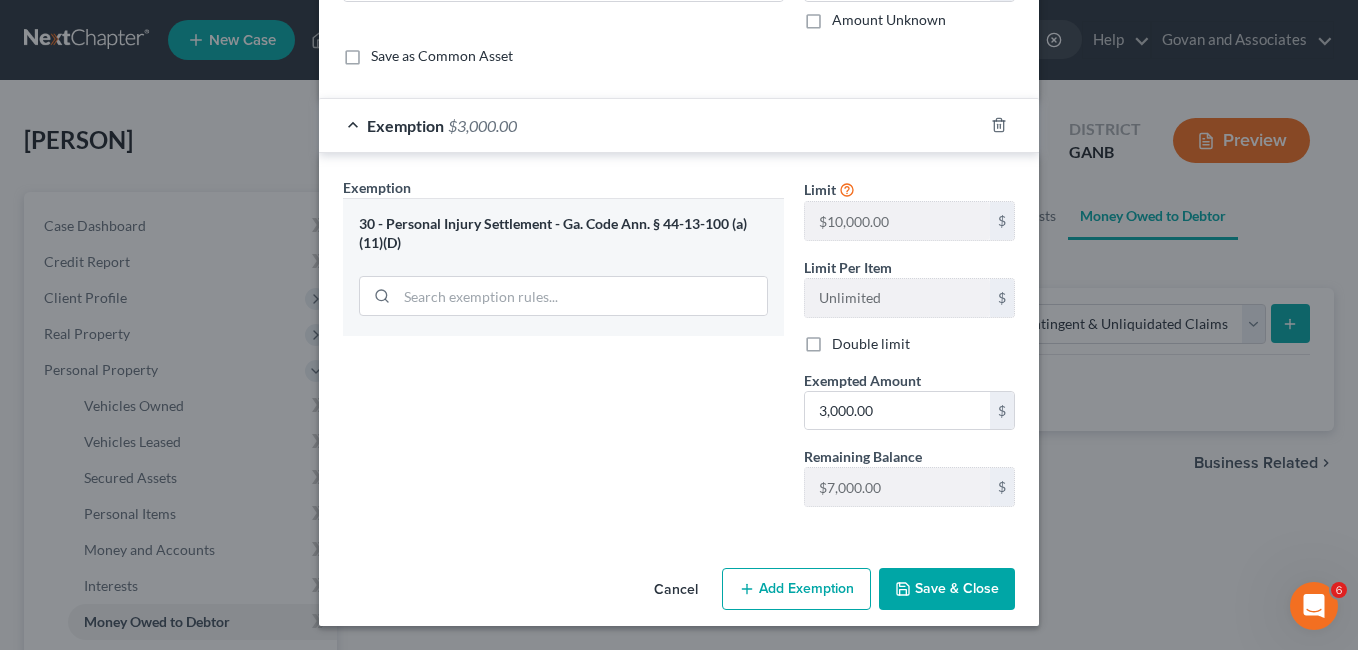 click on "Save & Close" at bounding box center (947, 589) 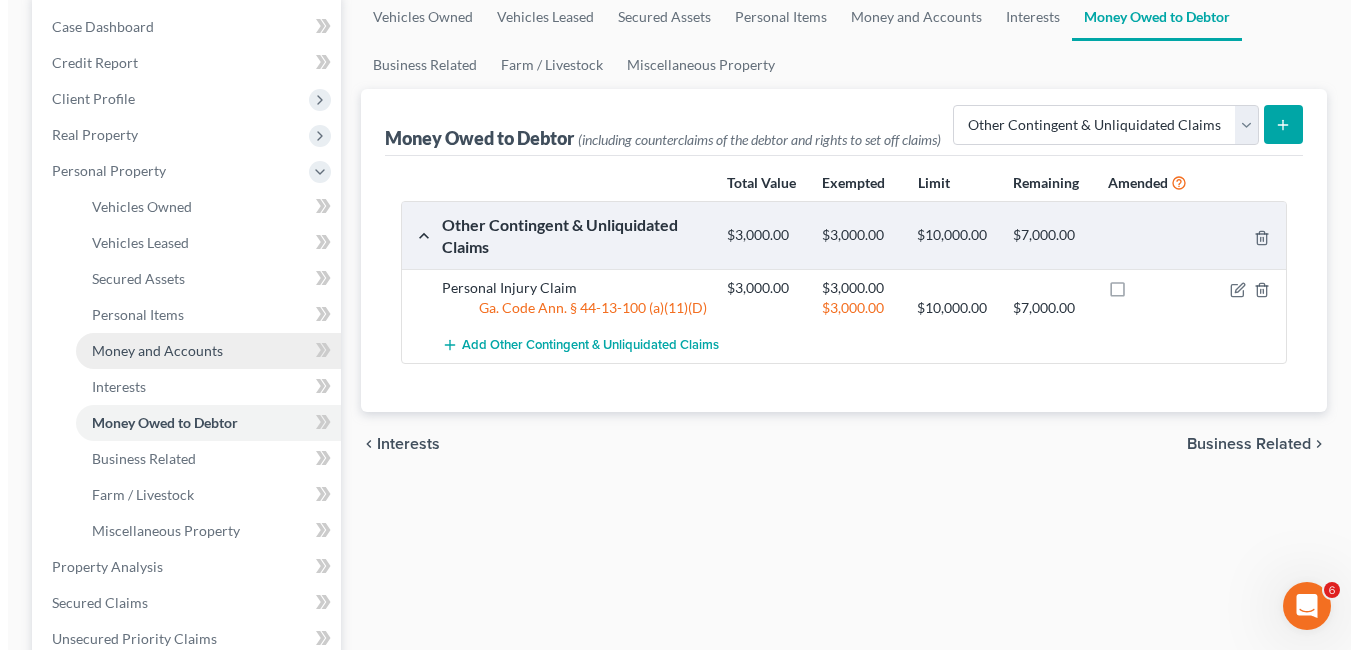 scroll, scrollTop: 200, scrollLeft: 0, axis: vertical 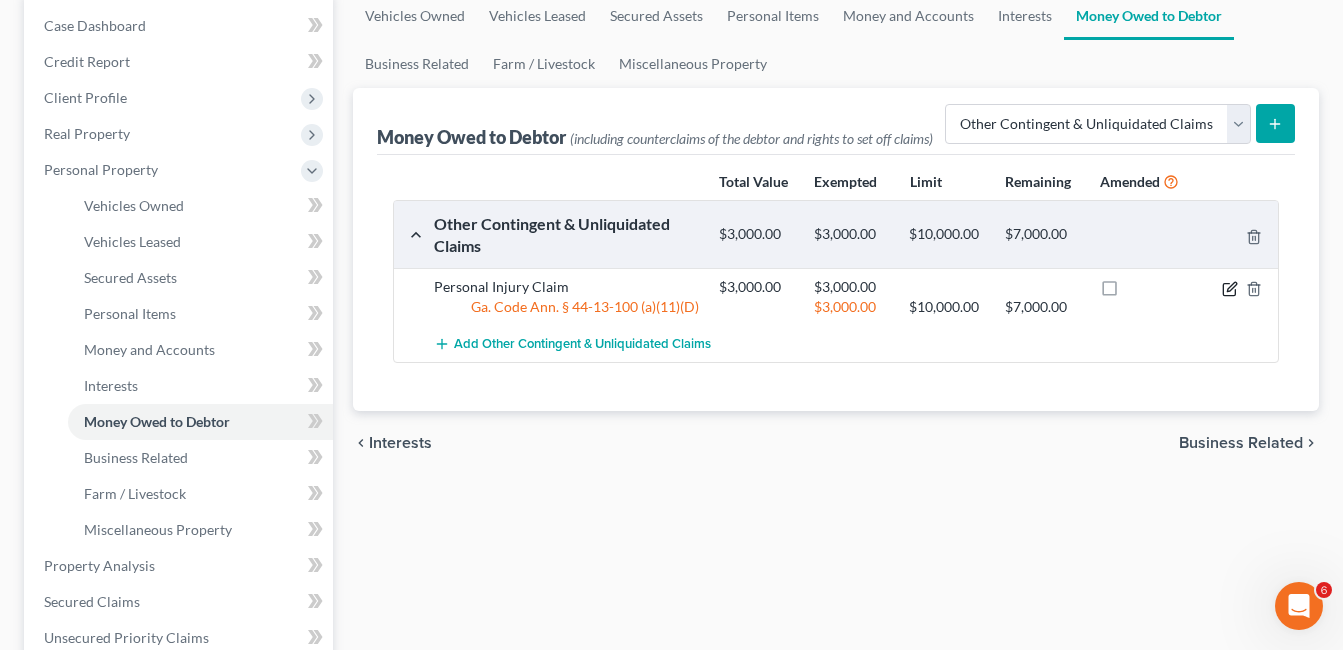click 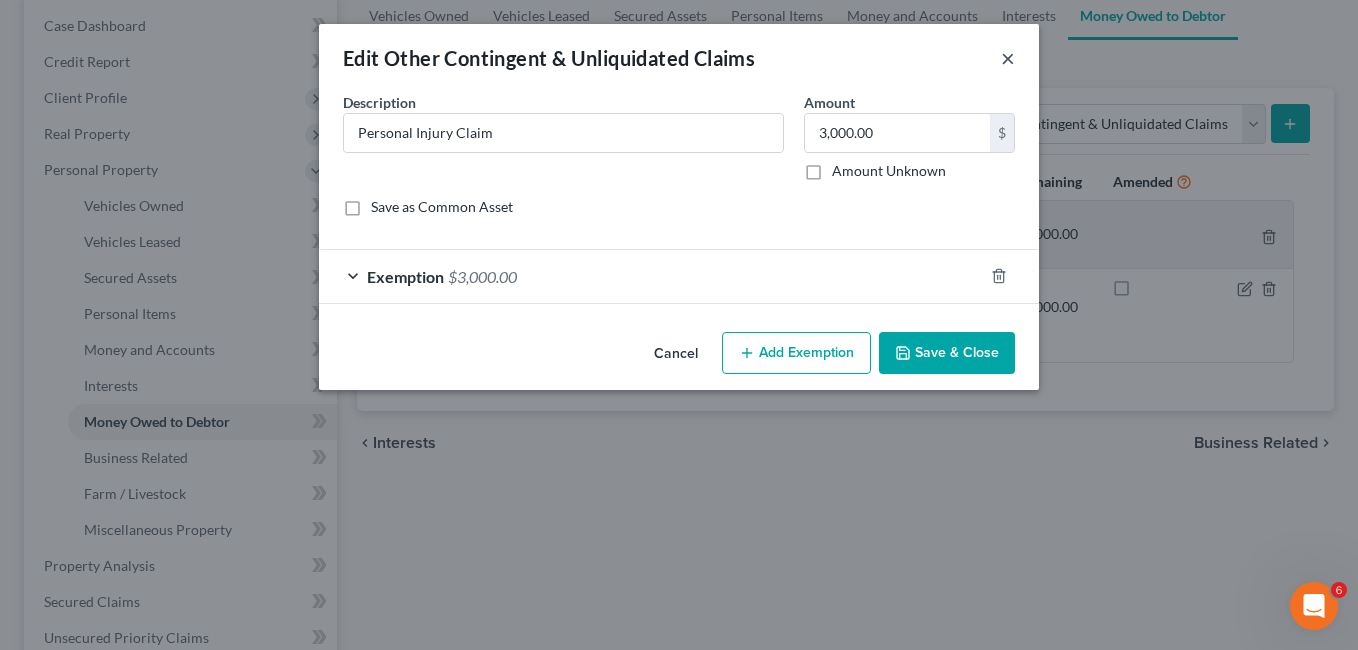 click on "×" at bounding box center [1008, 58] 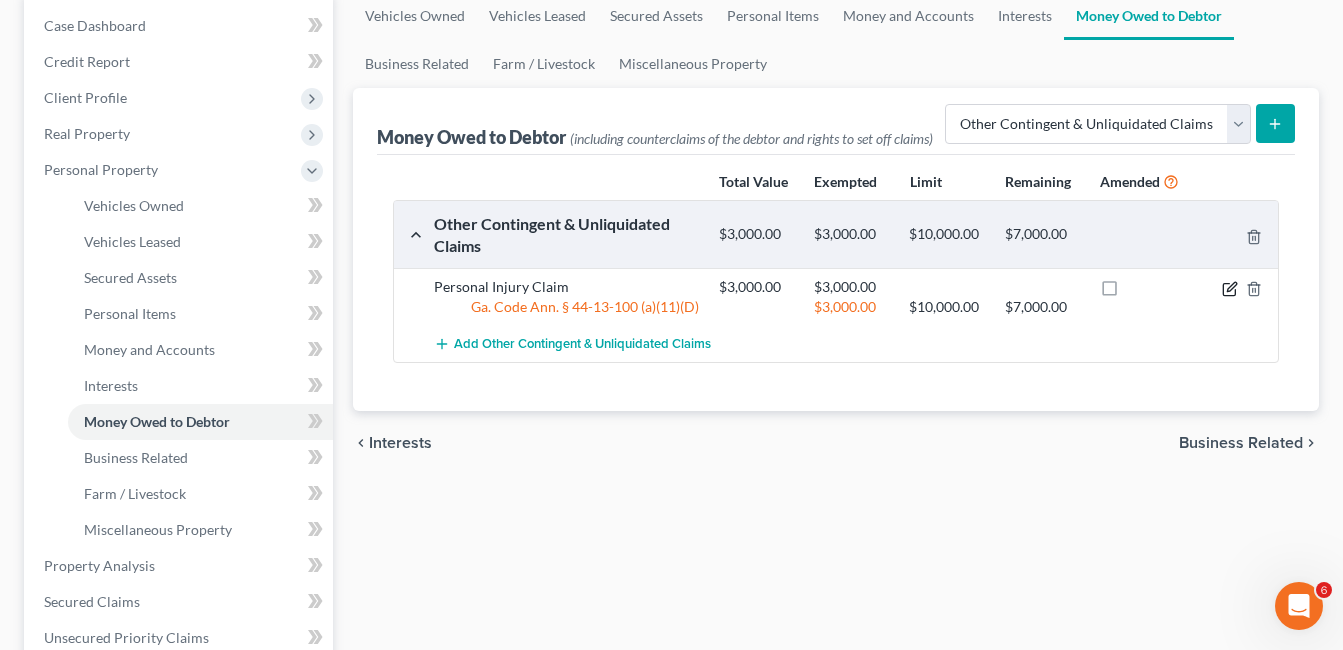 click 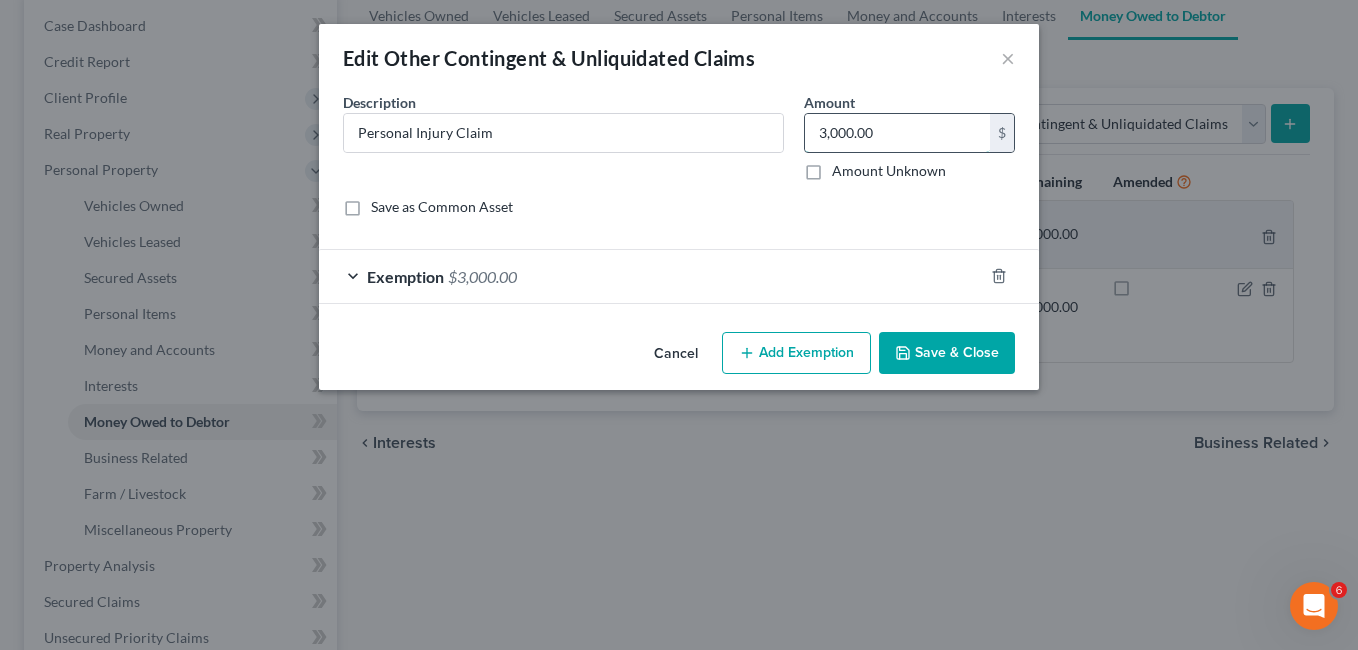 click on "3,000.00" at bounding box center [897, 133] 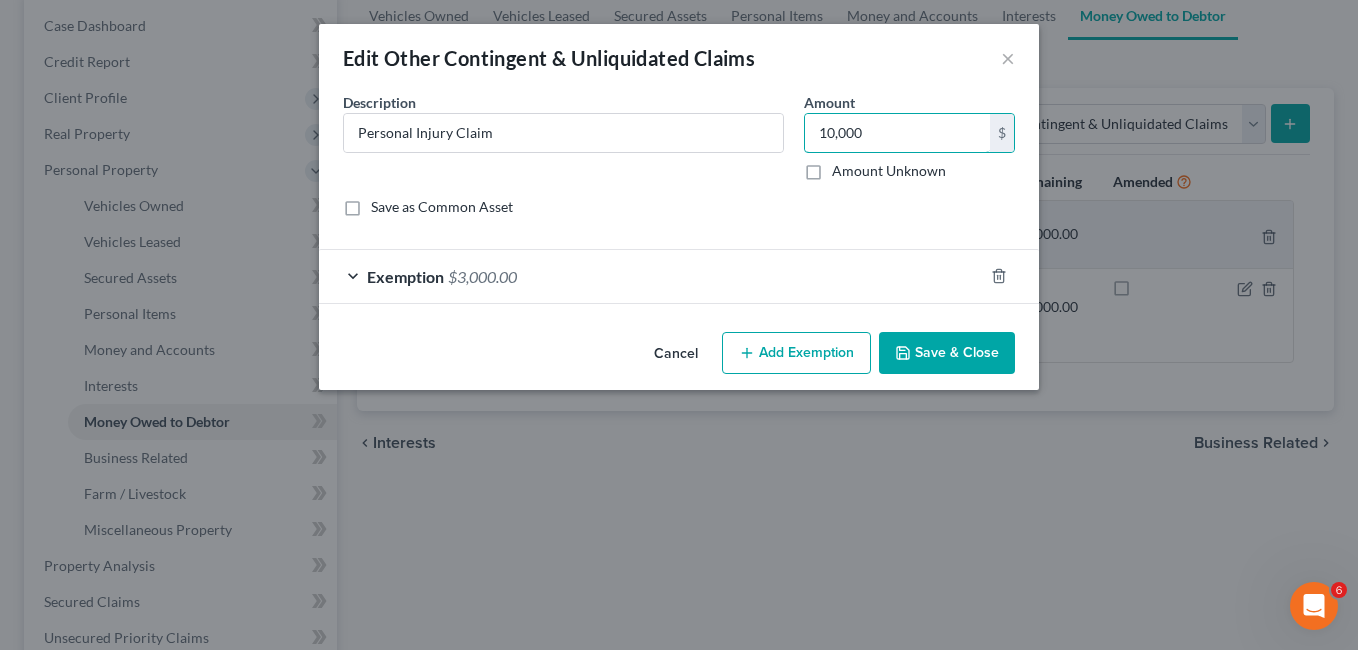 type on "10,000" 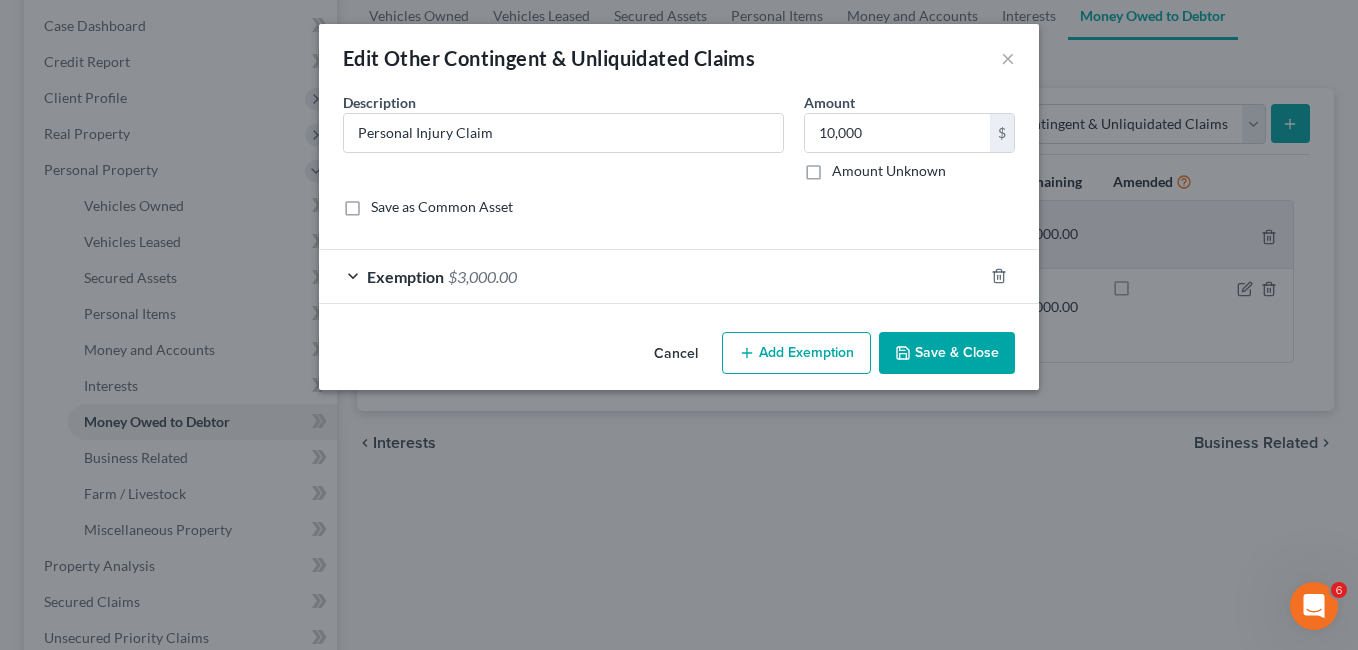 click on "$3,000.00" at bounding box center [482, 276] 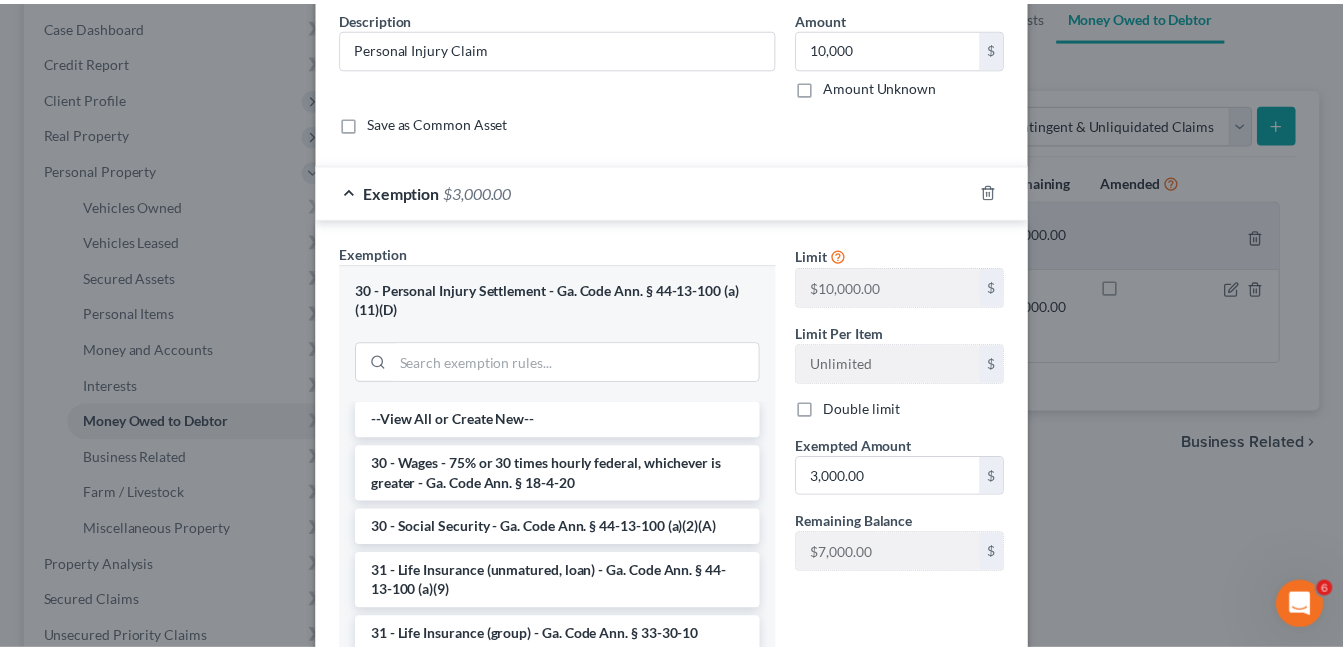 scroll, scrollTop: 300, scrollLeft: 0, axis: vertical 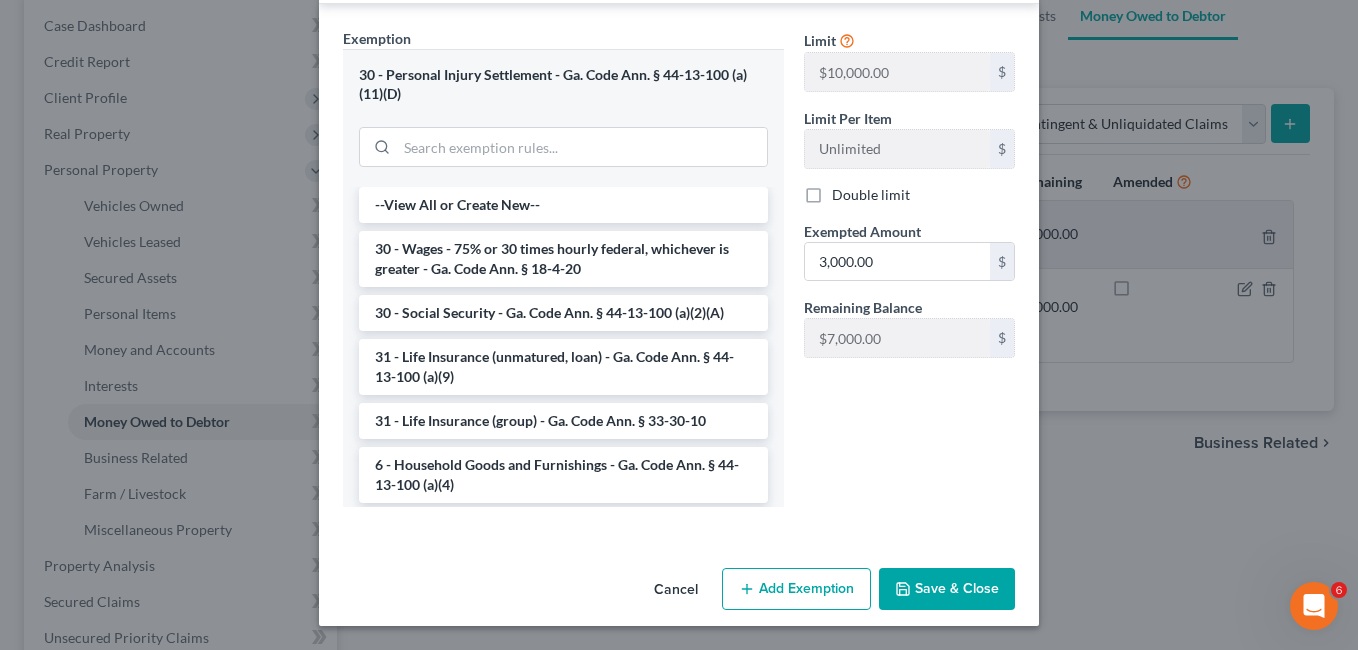 click on "Save & Close" at bounding box center [947, 589] 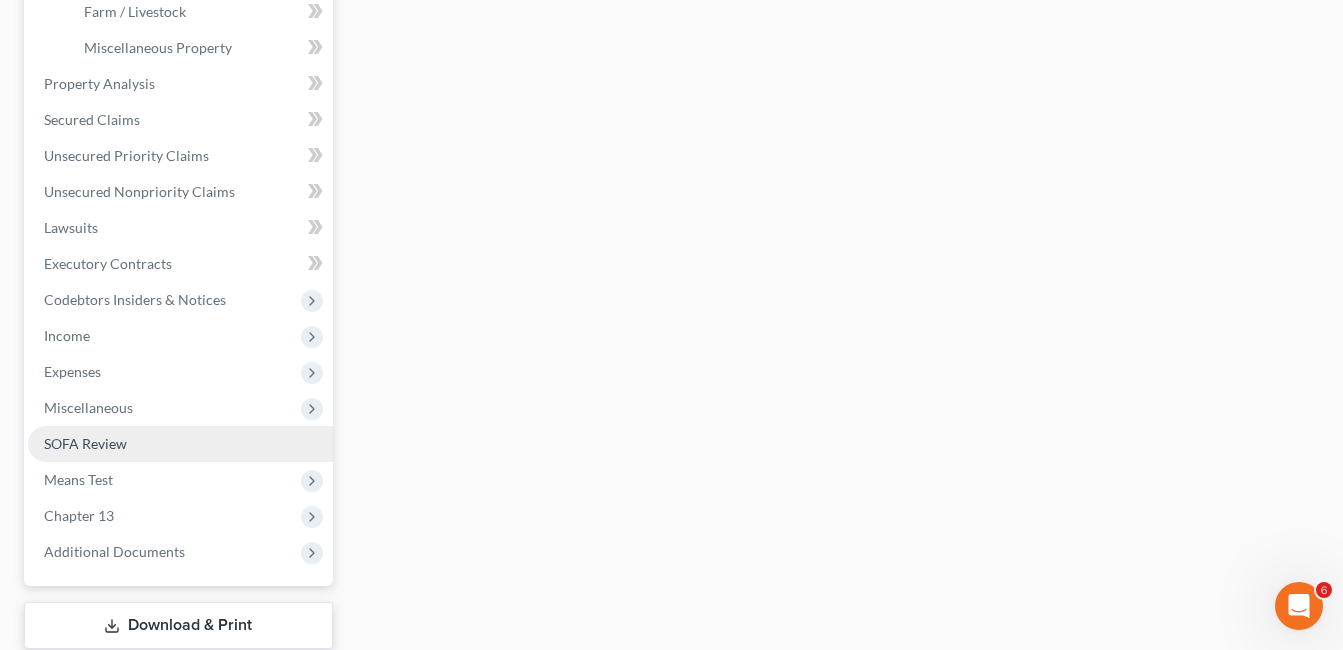 scroll, scrollTop: 700, scrollLeft: 0, axis: vertical 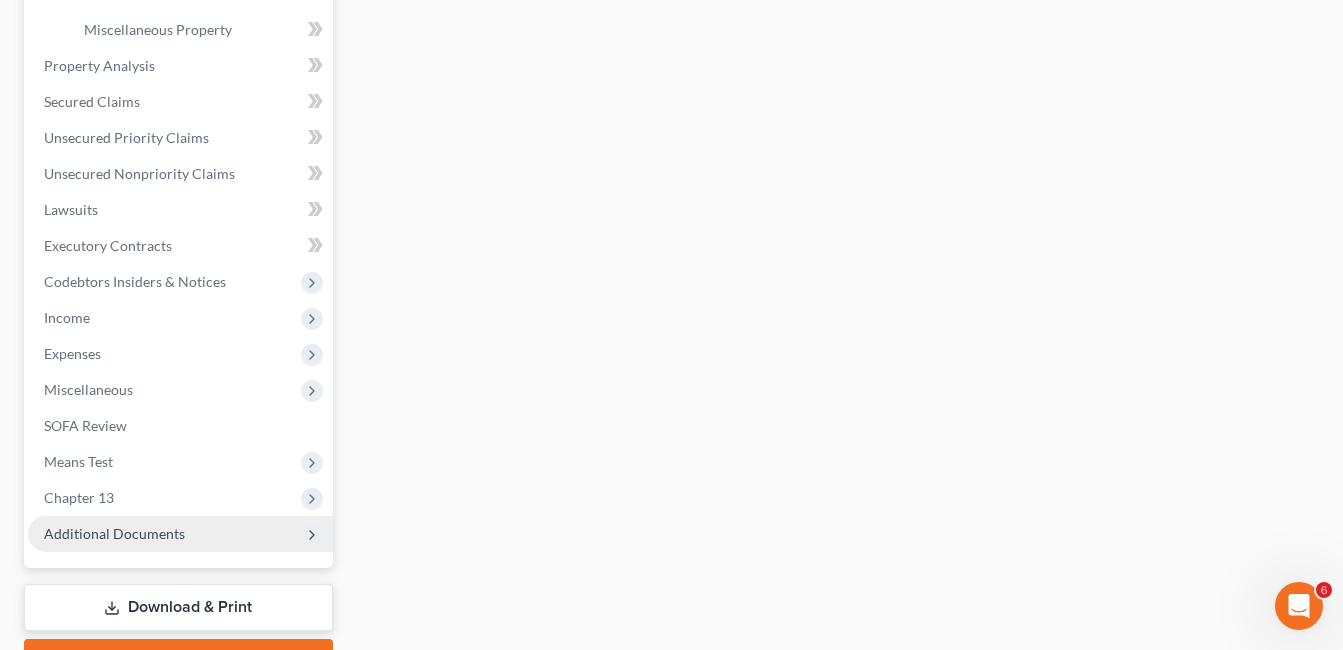 click on "Additional Documents" at bounding box center (114, 533) 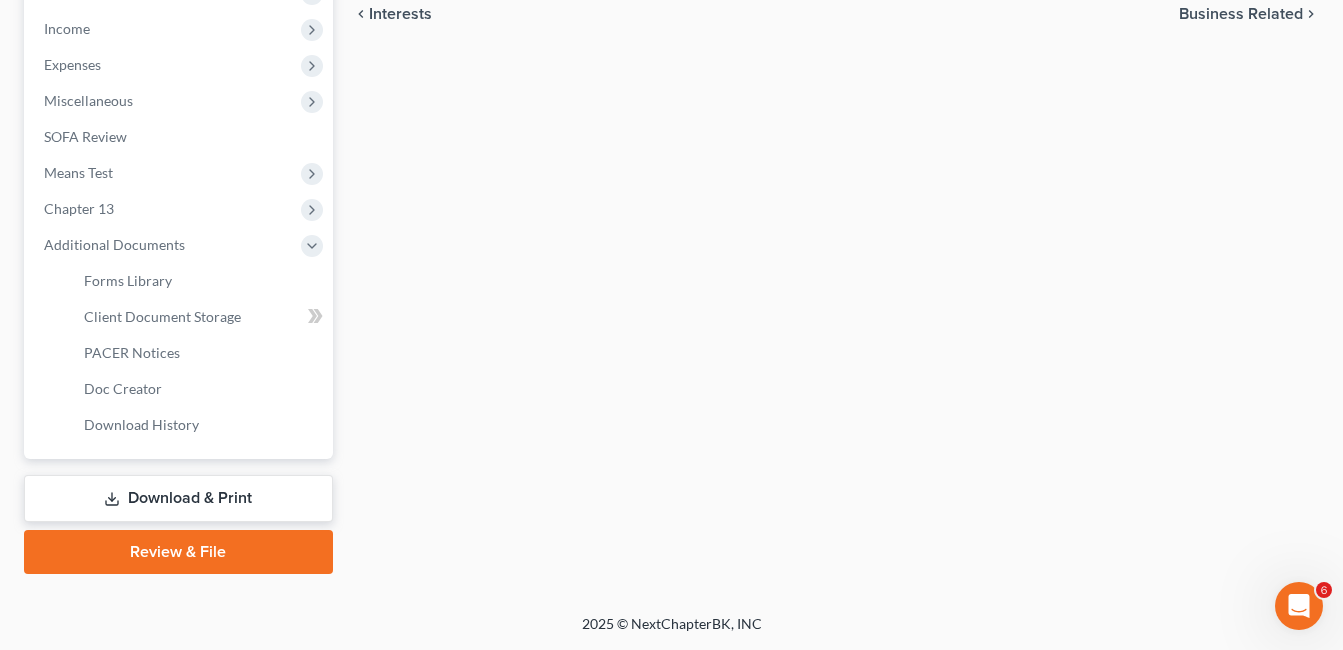 scroll, scrollTop: 629, scrollLeft: 0, axis: vertical 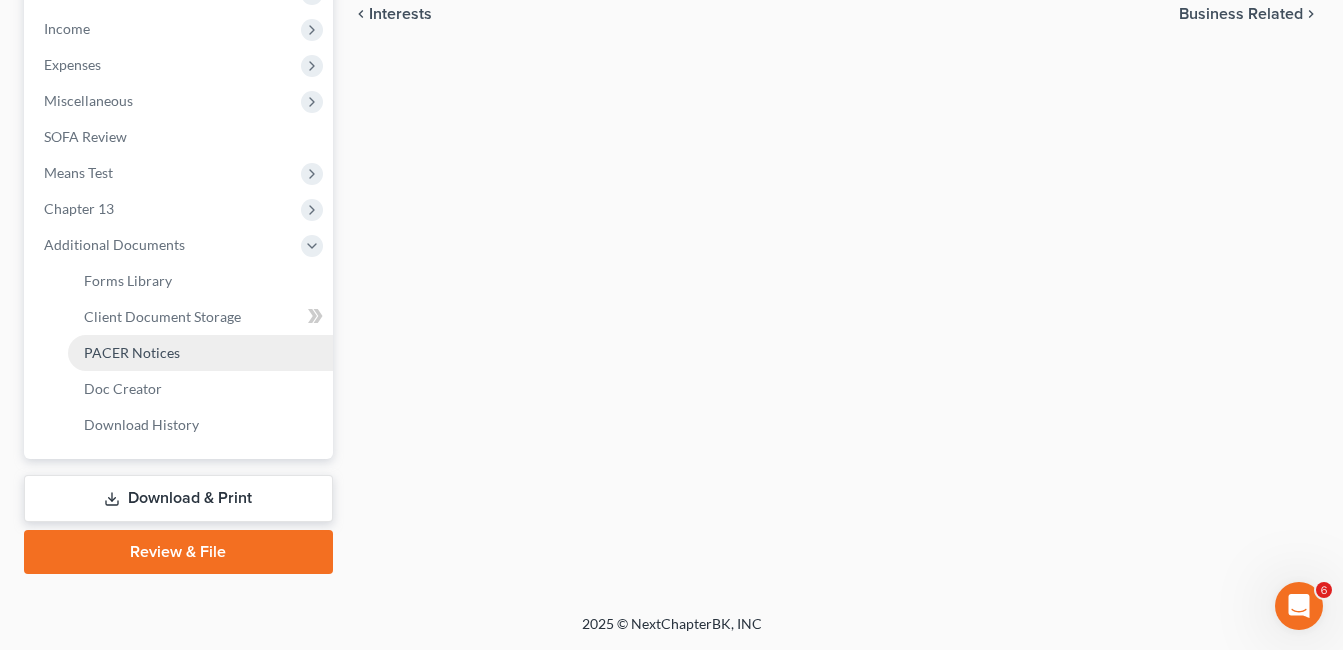 click on "PACER Notices" at bounding box center [132, 352] 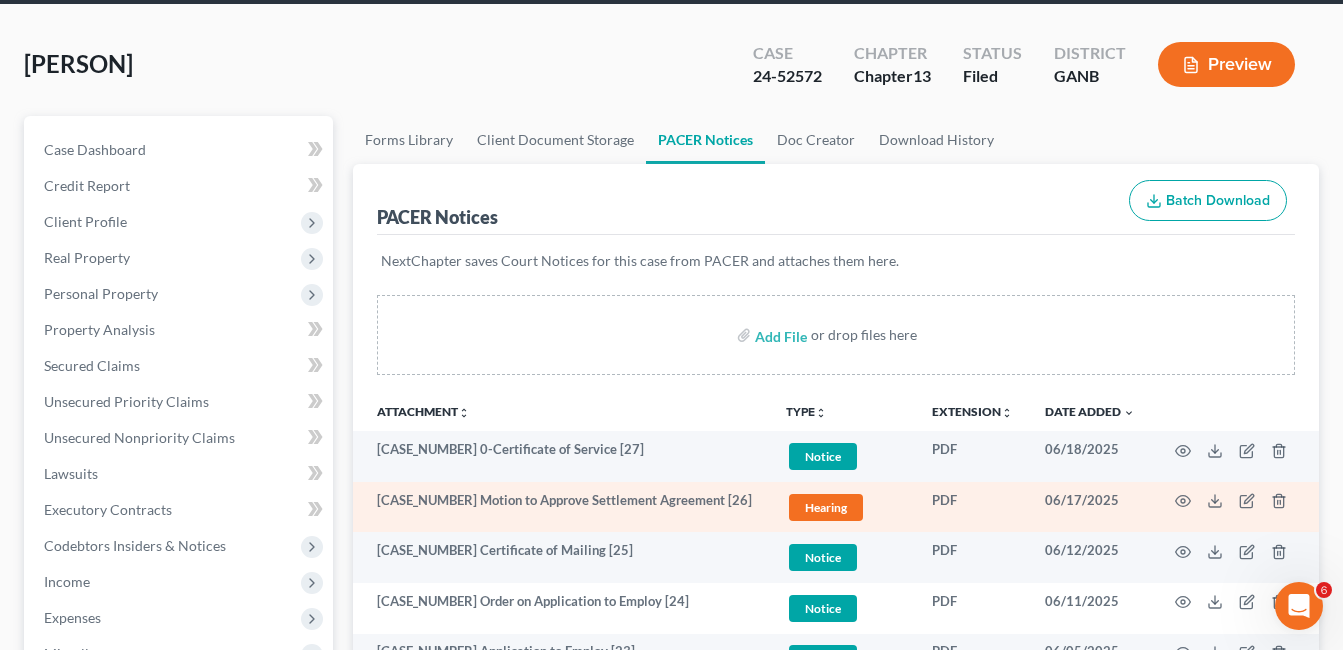 scroll, scrollTop: 200, scrollLeft: 0, axis: vertical 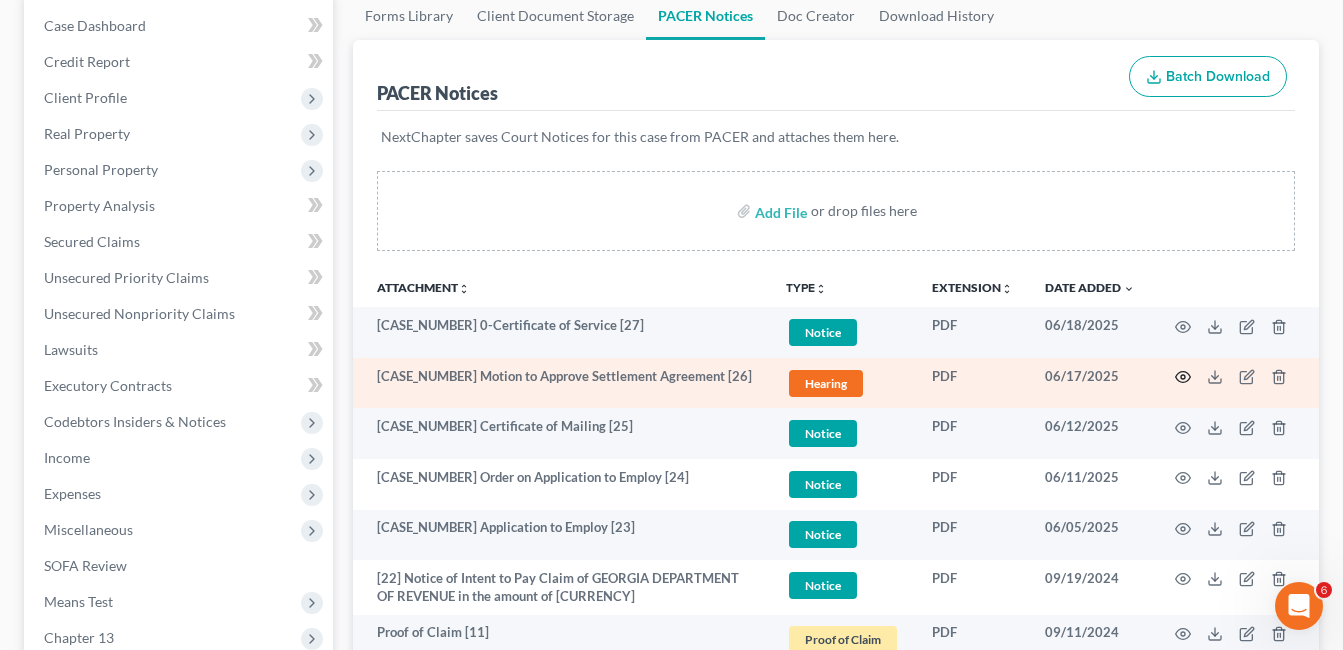 click 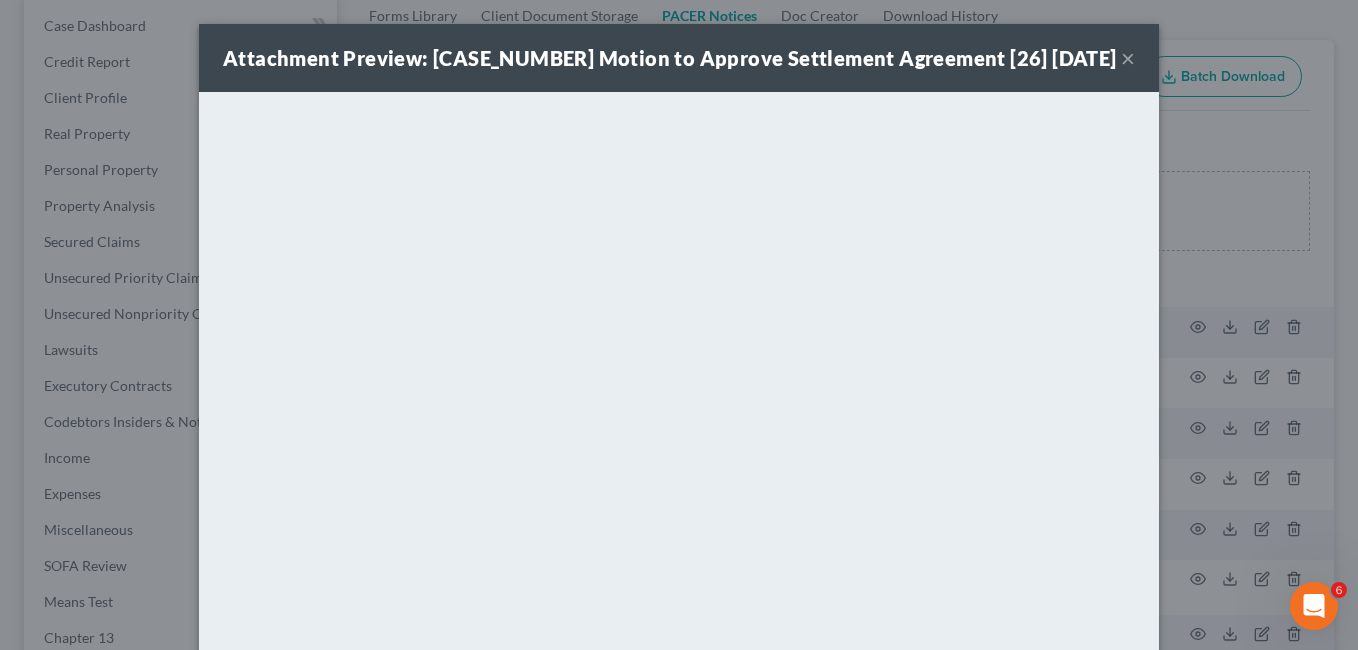 click on "×" at bounding box center (1128, 58) 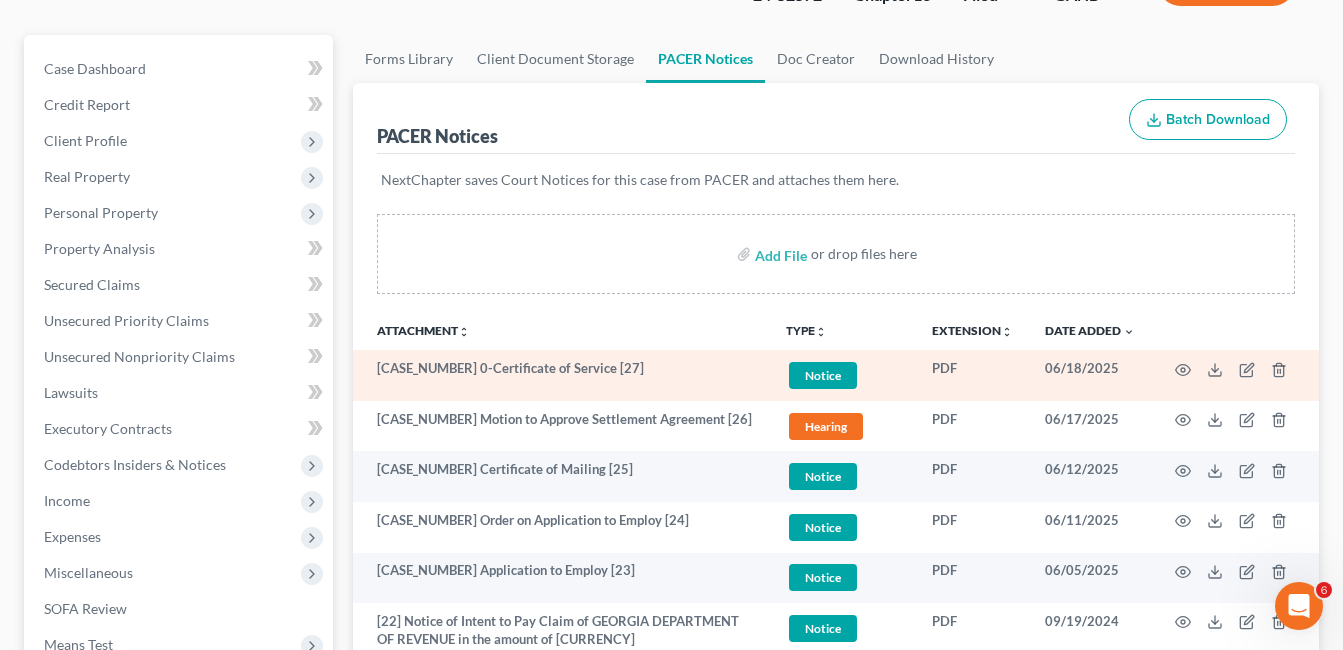 scroll, scrollTop: 100, scrollLeft: 0, axis: vertical 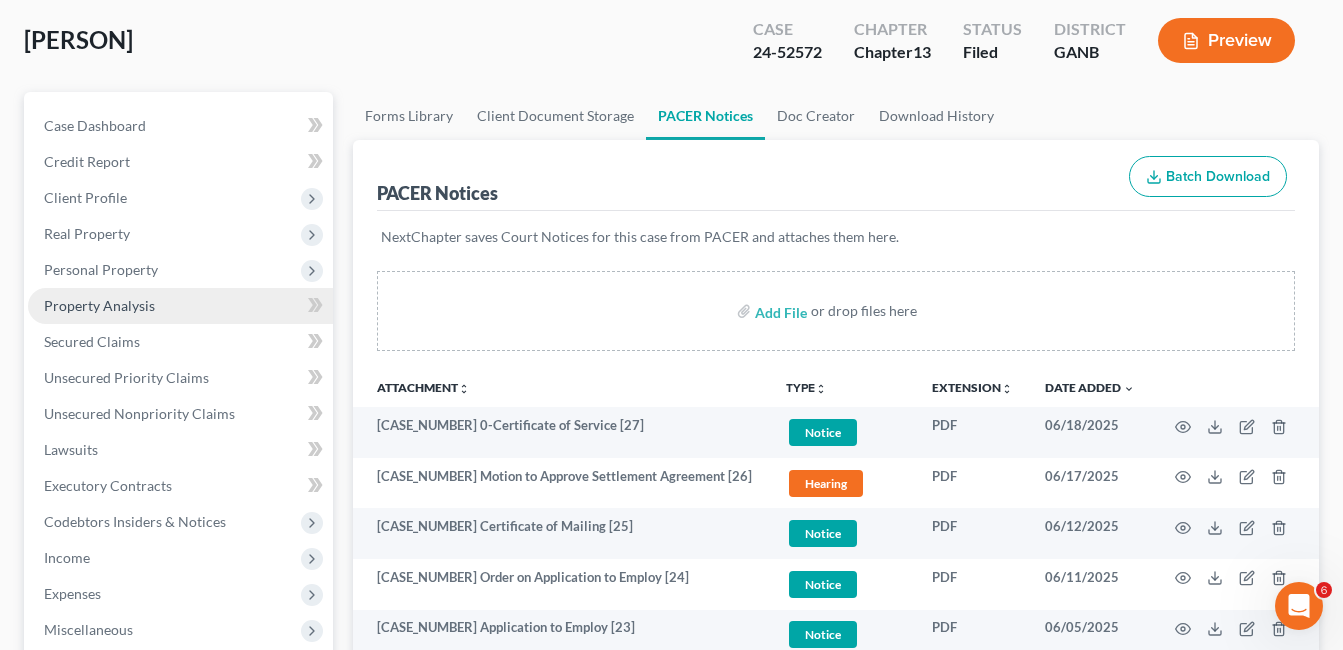click on "Property Analysis" at bounding box center [99, 305] 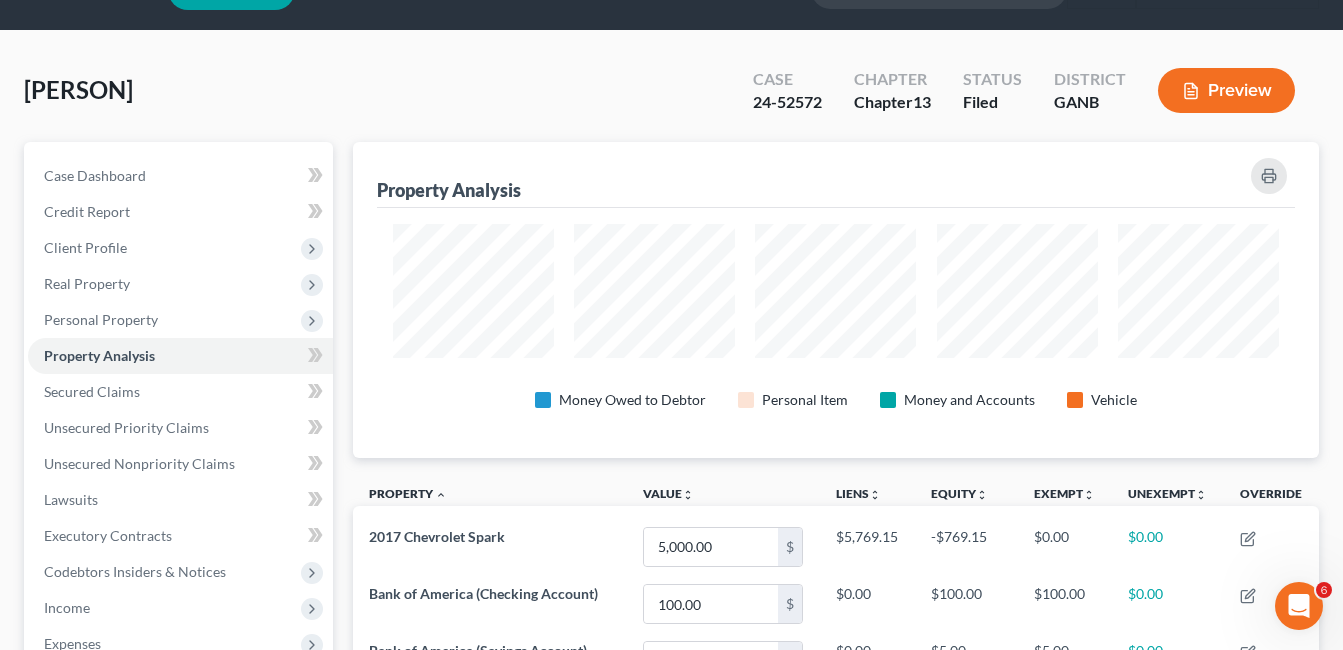 scroll, scrollTop: 0, scrollLeft: 0, axis: both 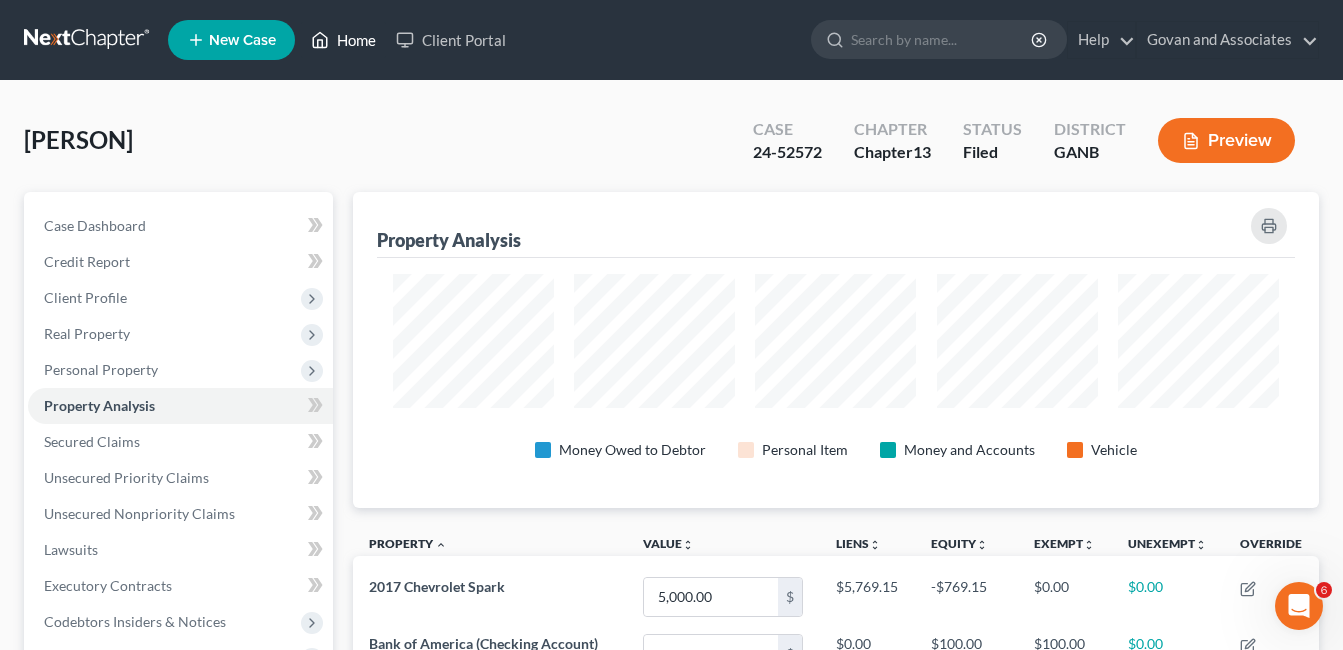 click on "Home" at bounding box center (343, 40) 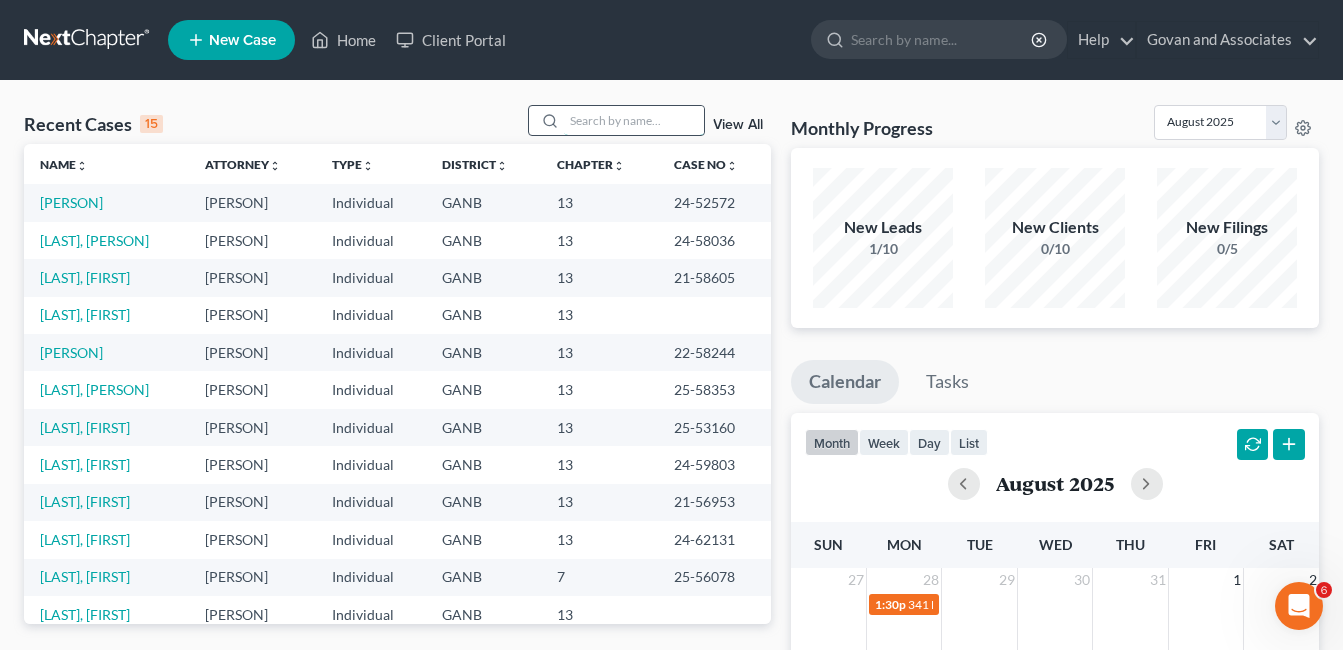 click at bounding box center (634, 120) 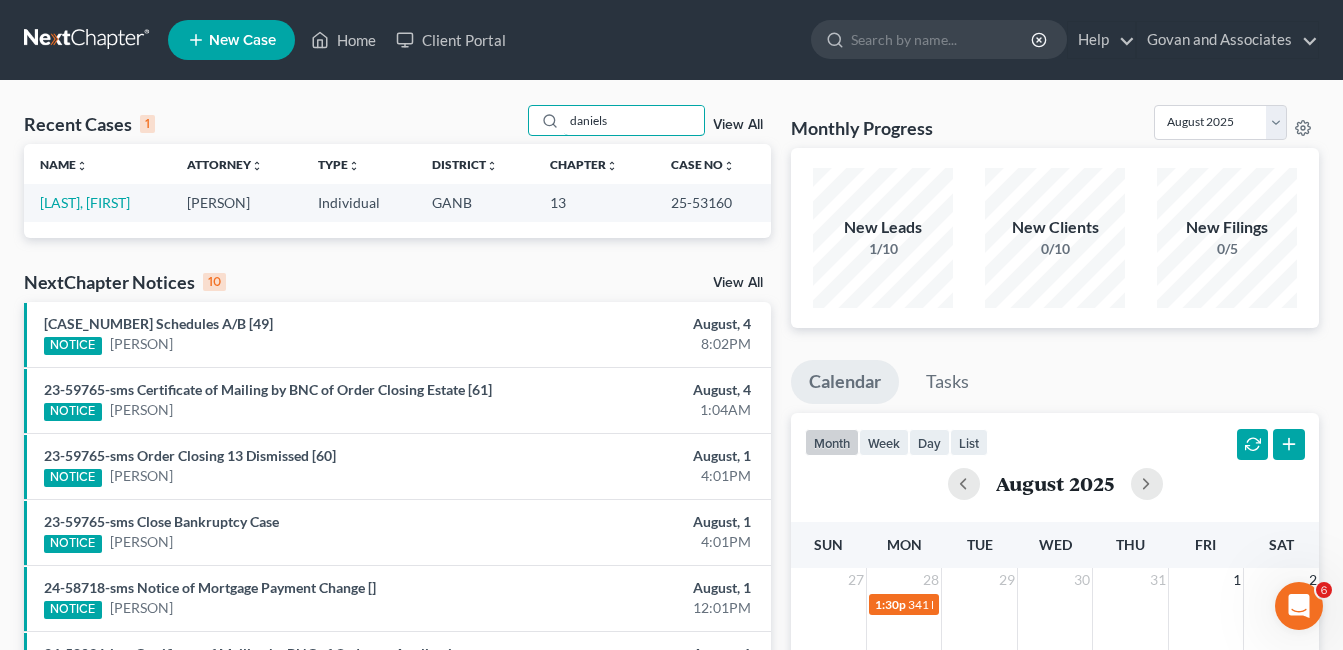 type on "daniels" 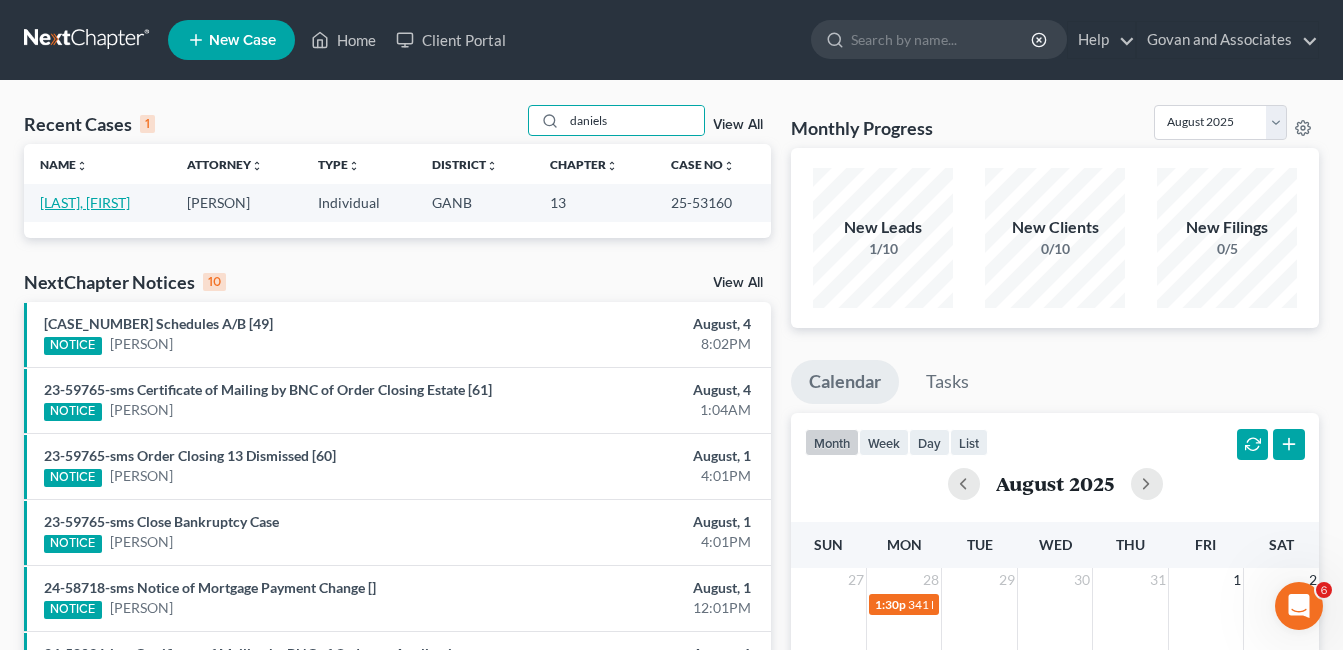 click on "[LAST], [FIRST]" at bounding box center [85, 202] 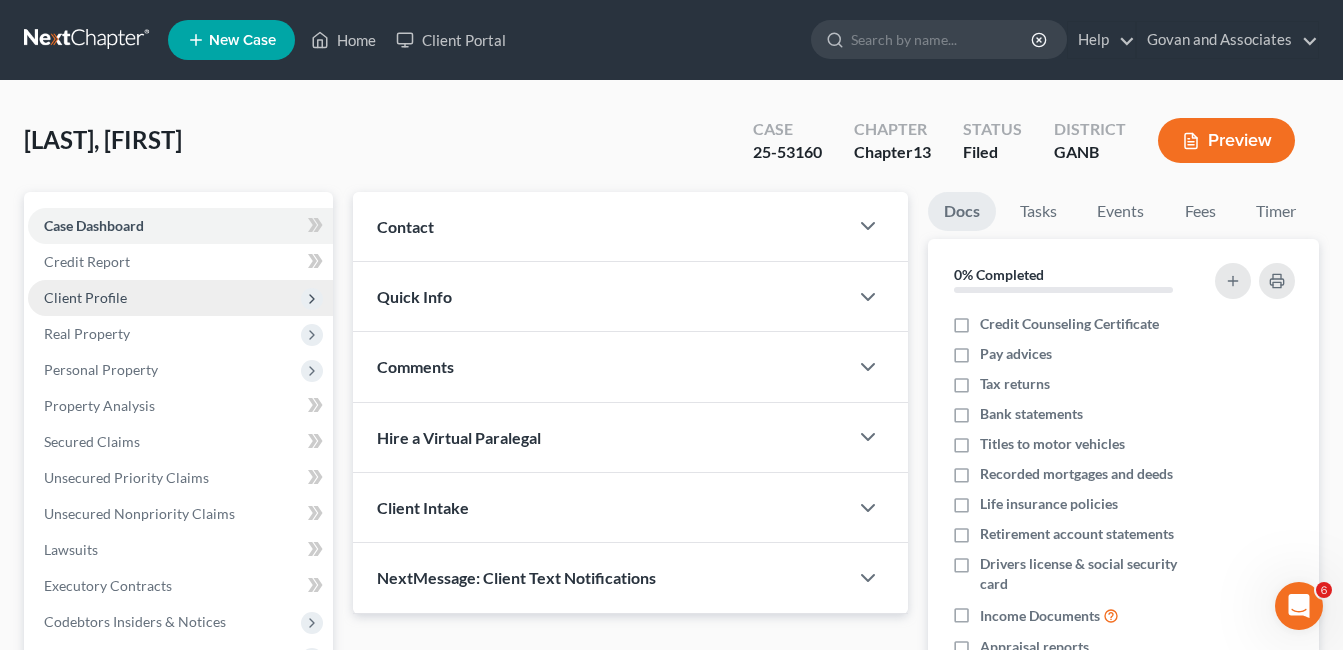 click on "Client Profile" at bounding box center [85, 297] 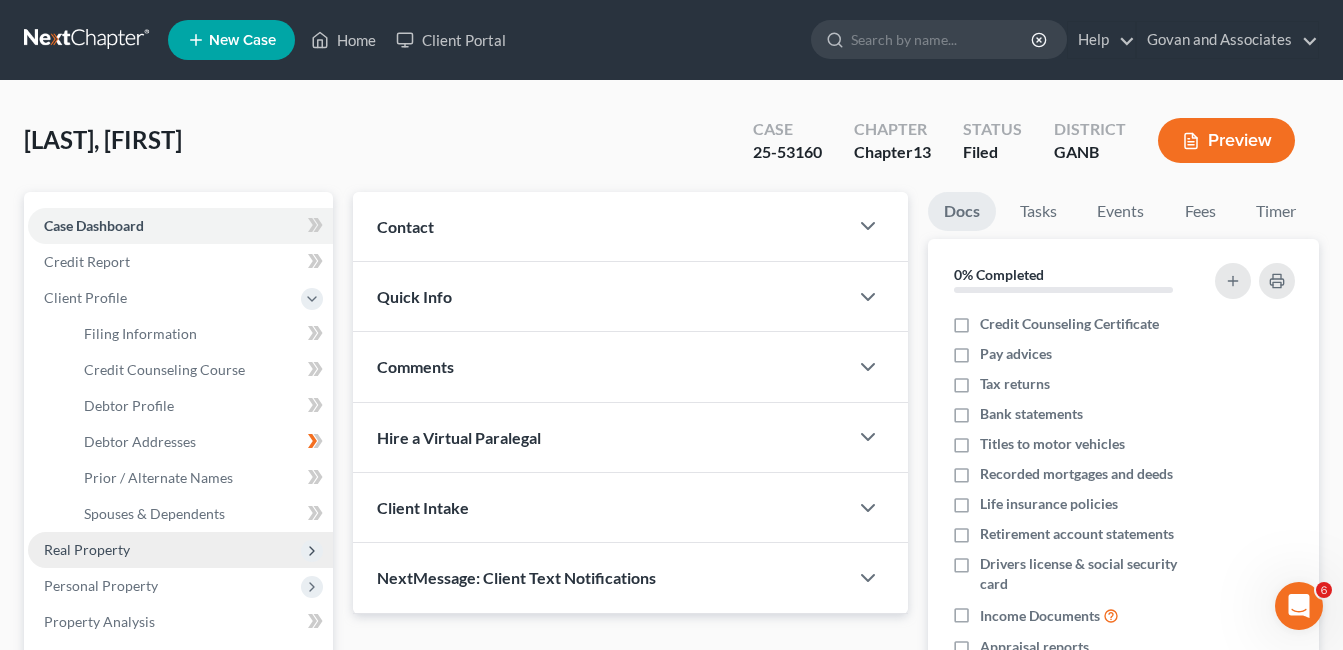 click on "Real Property" at bounding box center (87, 549) 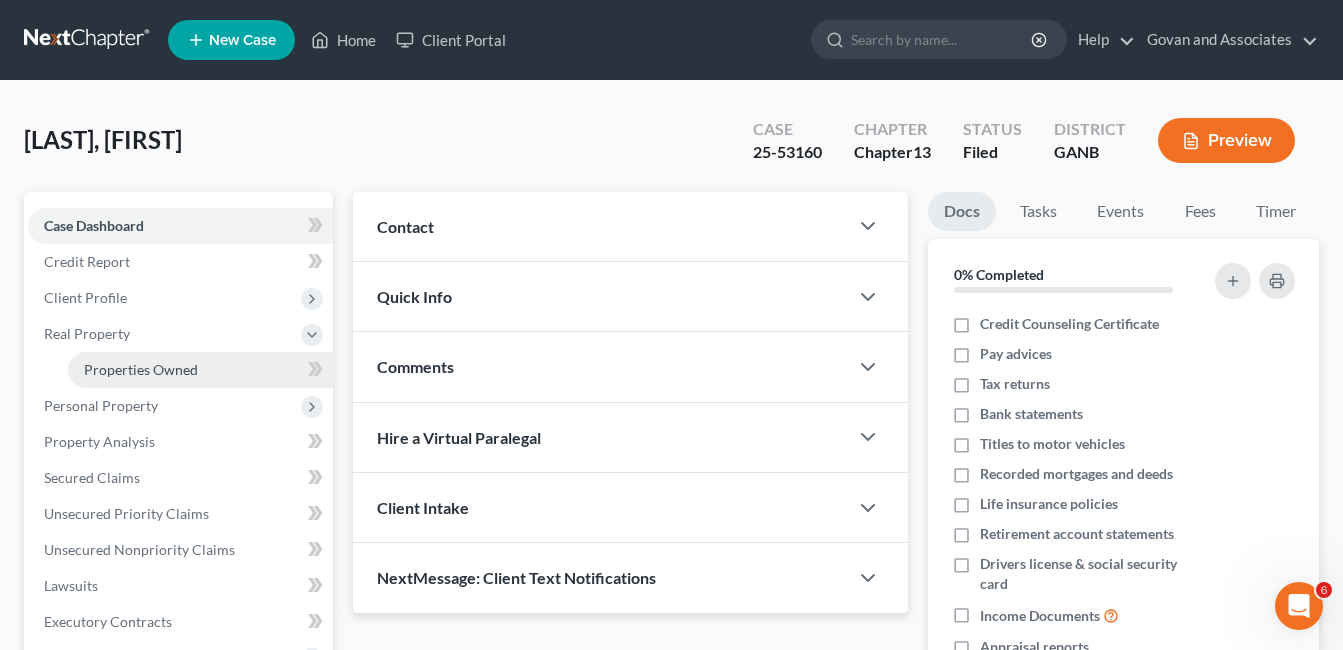 click on "Properties Owned" at bounding box center (141, 369) 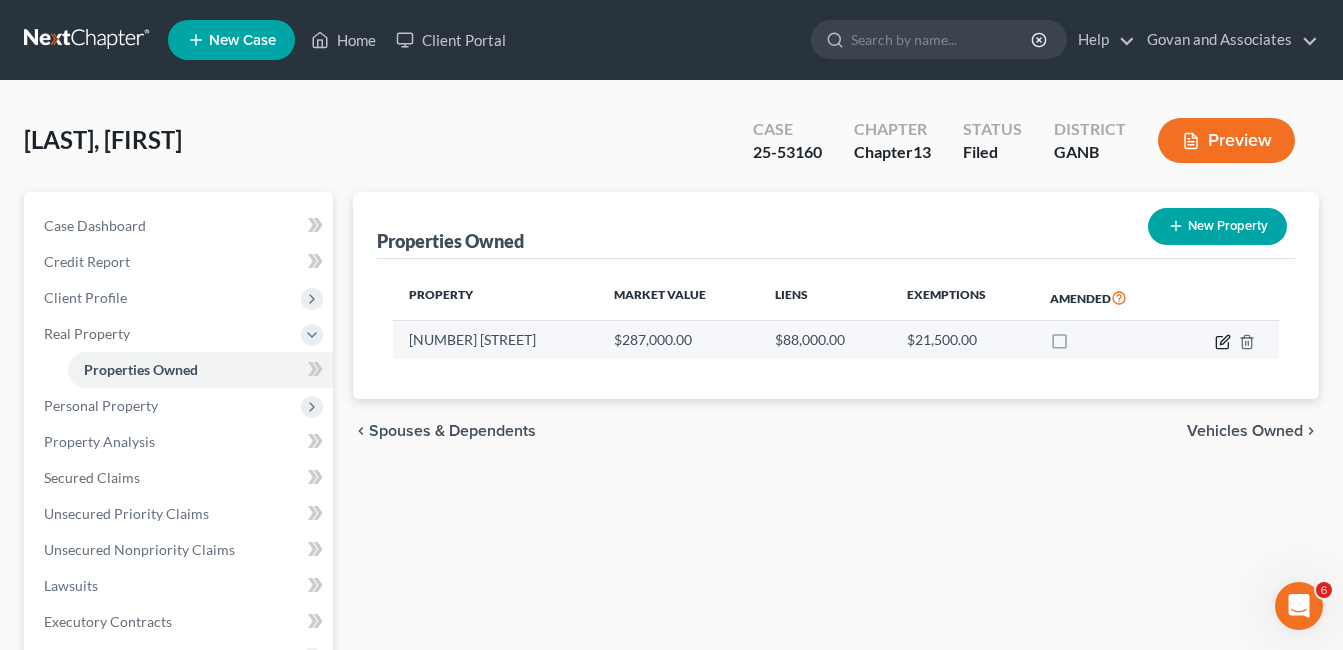 click 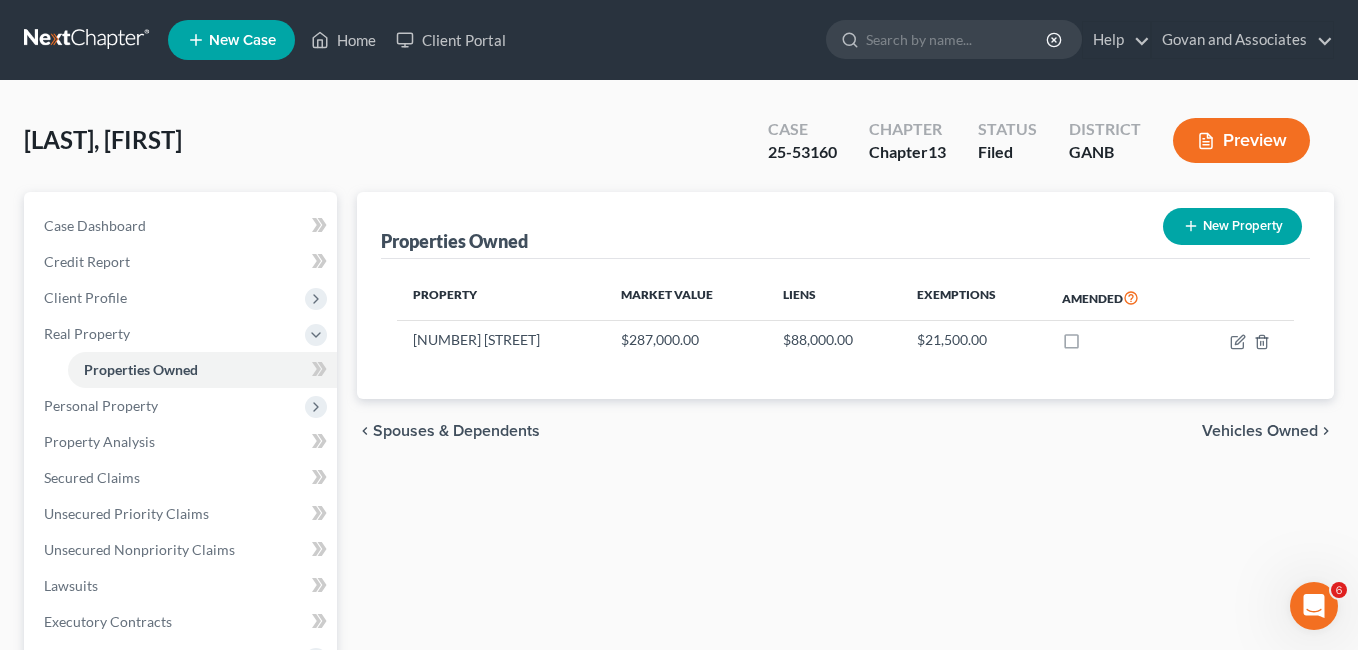 select on "10" 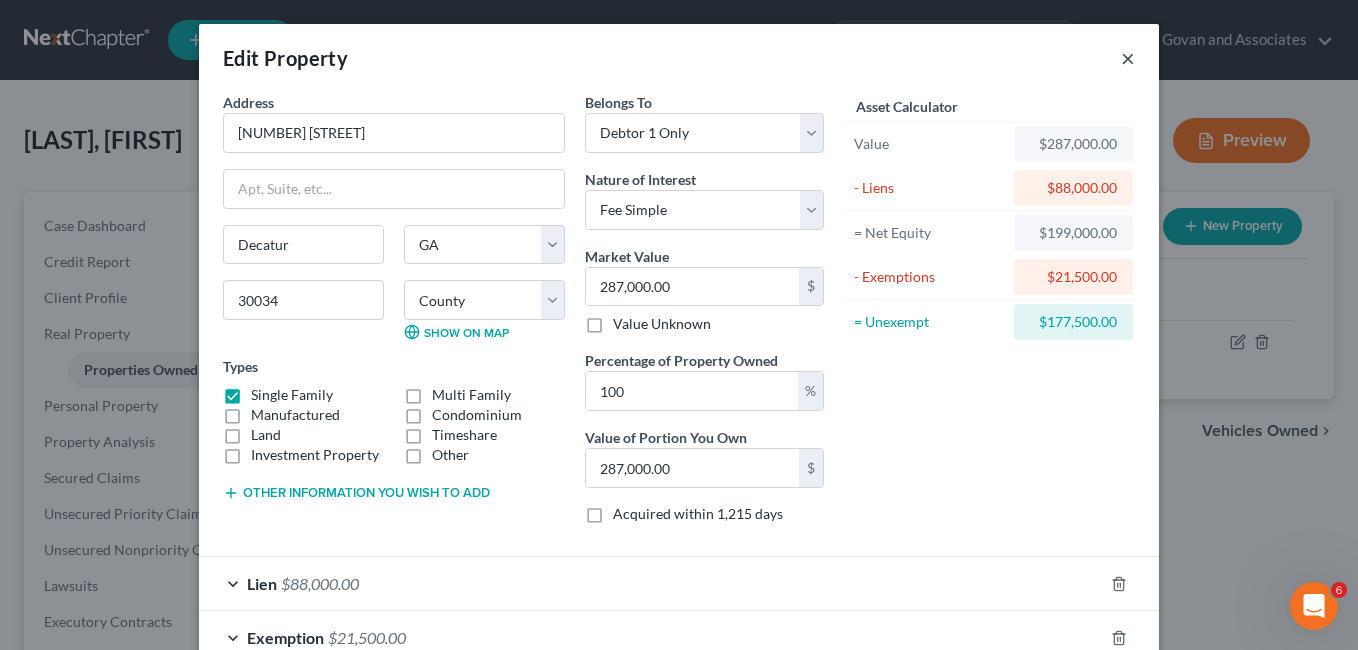 click on "×" at bounding box center [1128, 58] 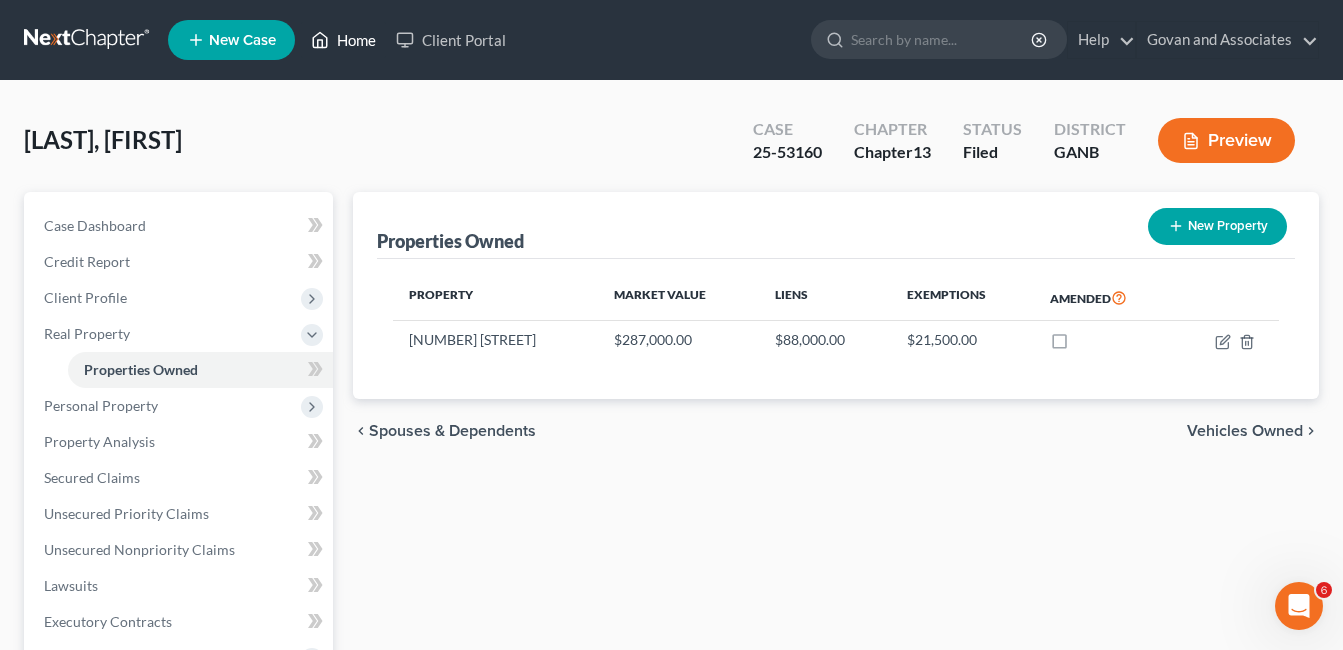 click on "Home" at bounding box center [343, 40] 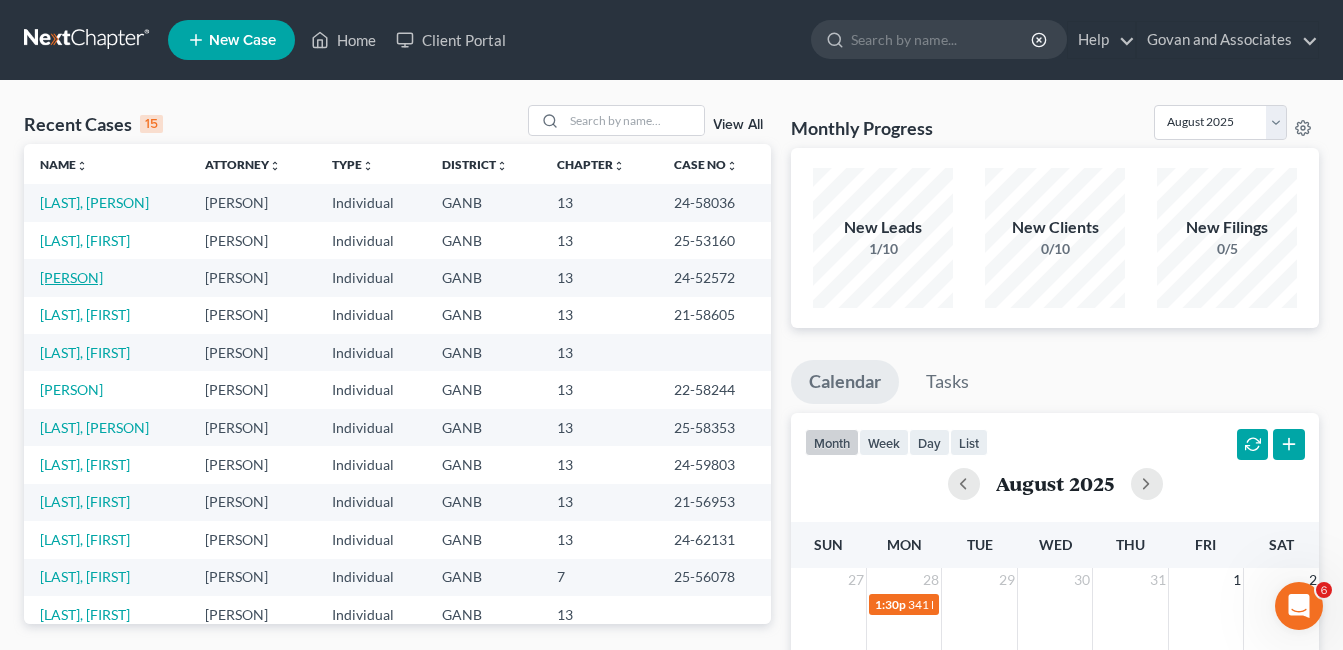 click on "[PERSON]" at bounding box center [71, 277] 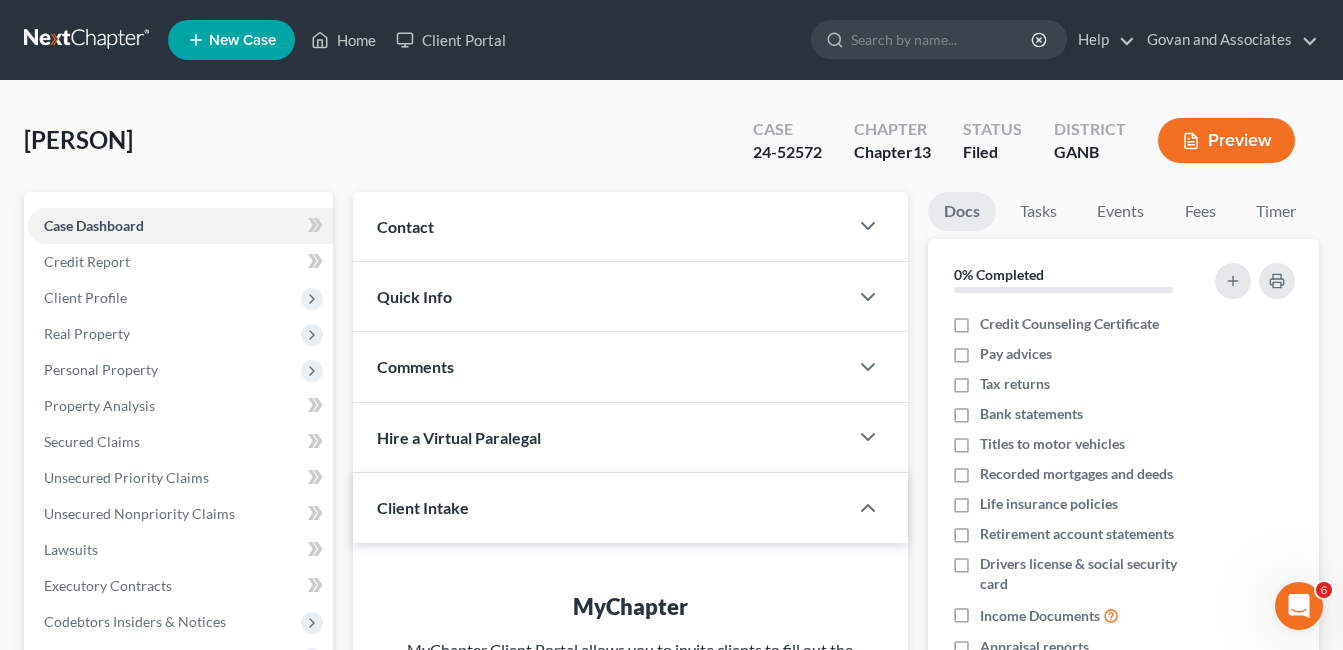 drag, startPoint x: 128, startPoint y: 372, endPoint x: 363, endPoint y: 425, distance: 240.90247 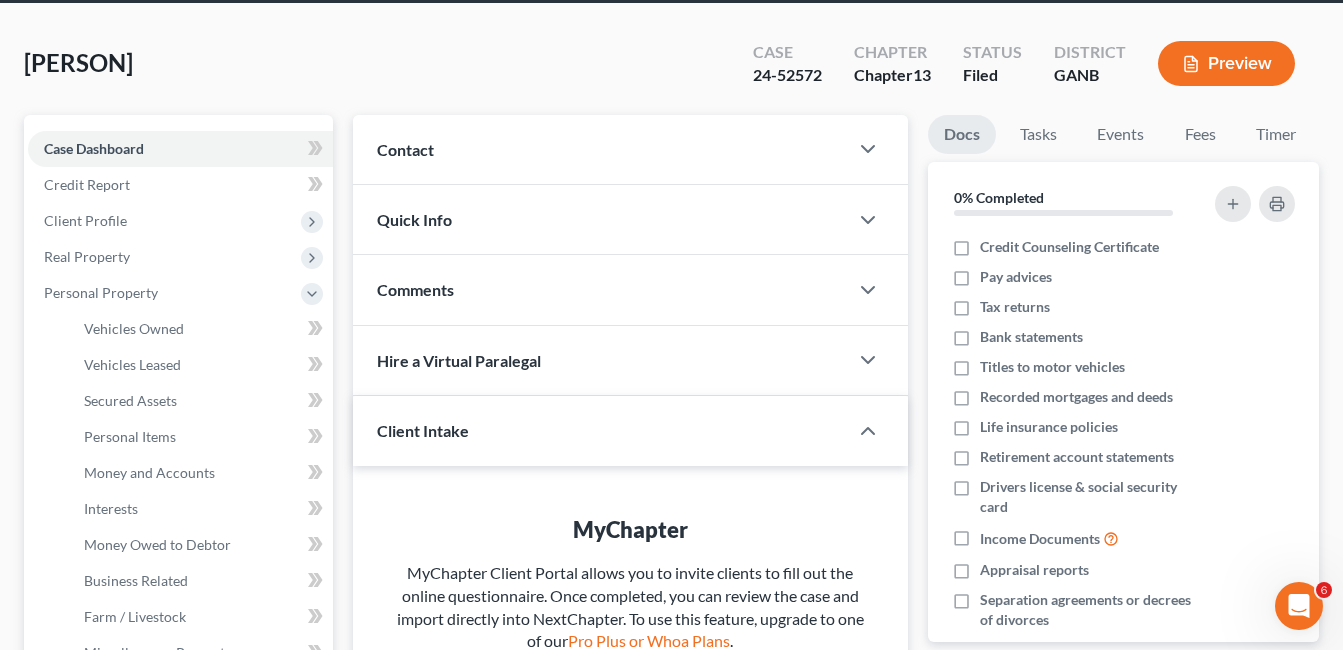 scroll, scrollTop: 200, scrollLeft: 0, axis: vertical 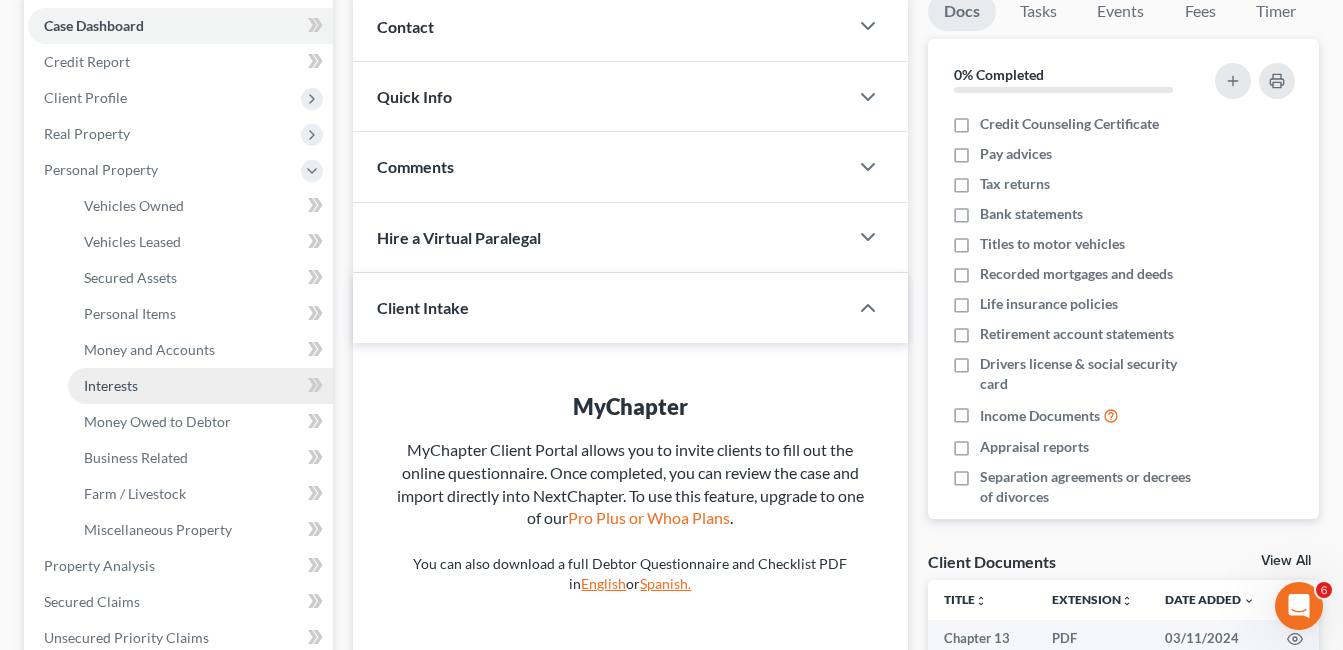 click on "Interests" at bounding box center [111, 385] 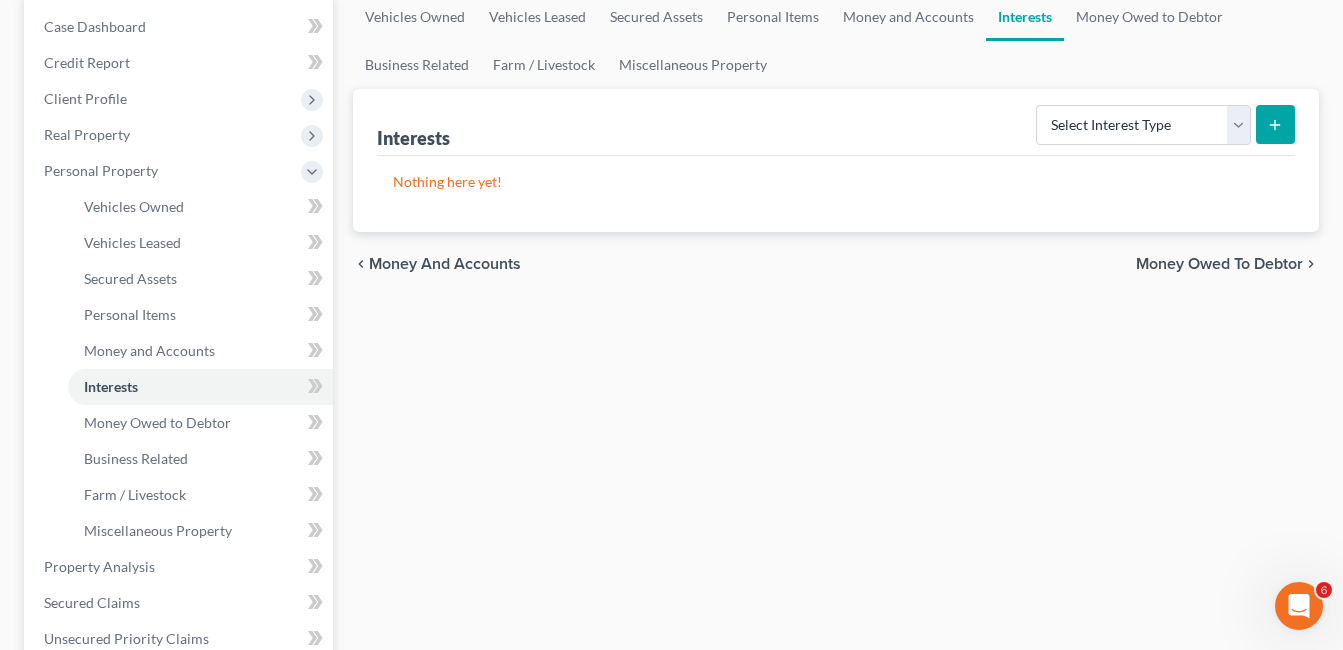 scroll, scrollTop: 200, scrollLeft: 0, axis: vertical 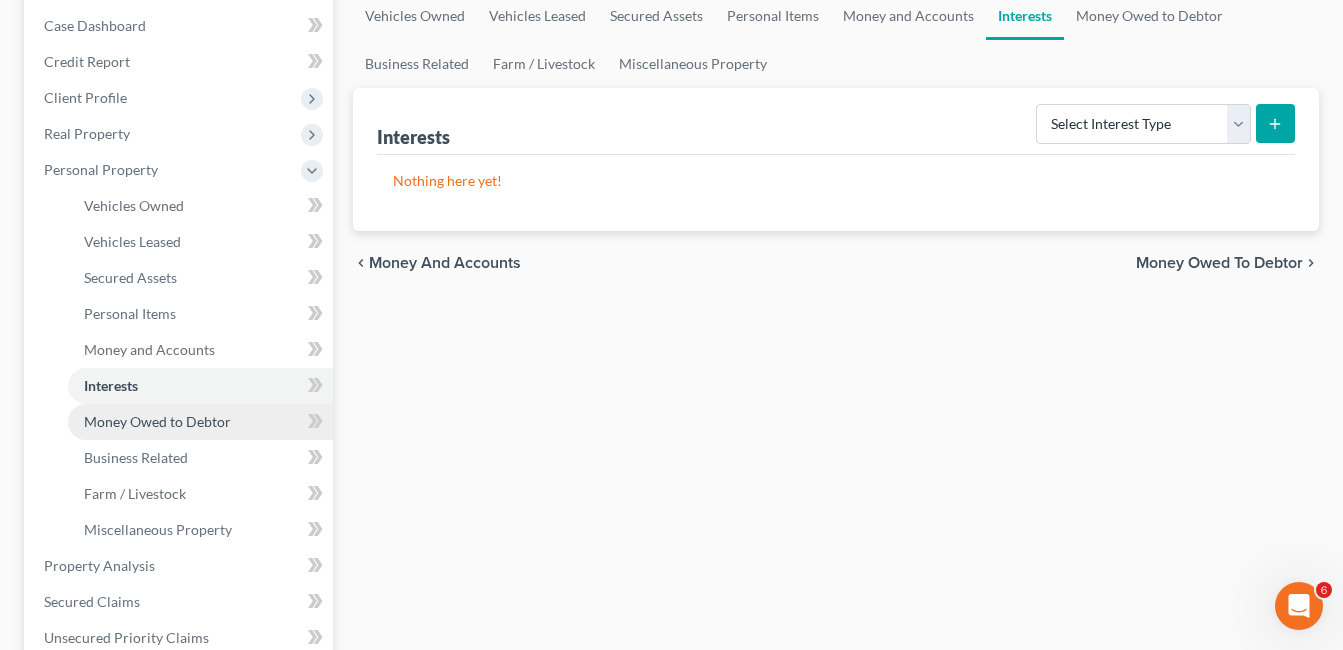 click on "Money Owed to Debtor" at bounding box center (157, 421) 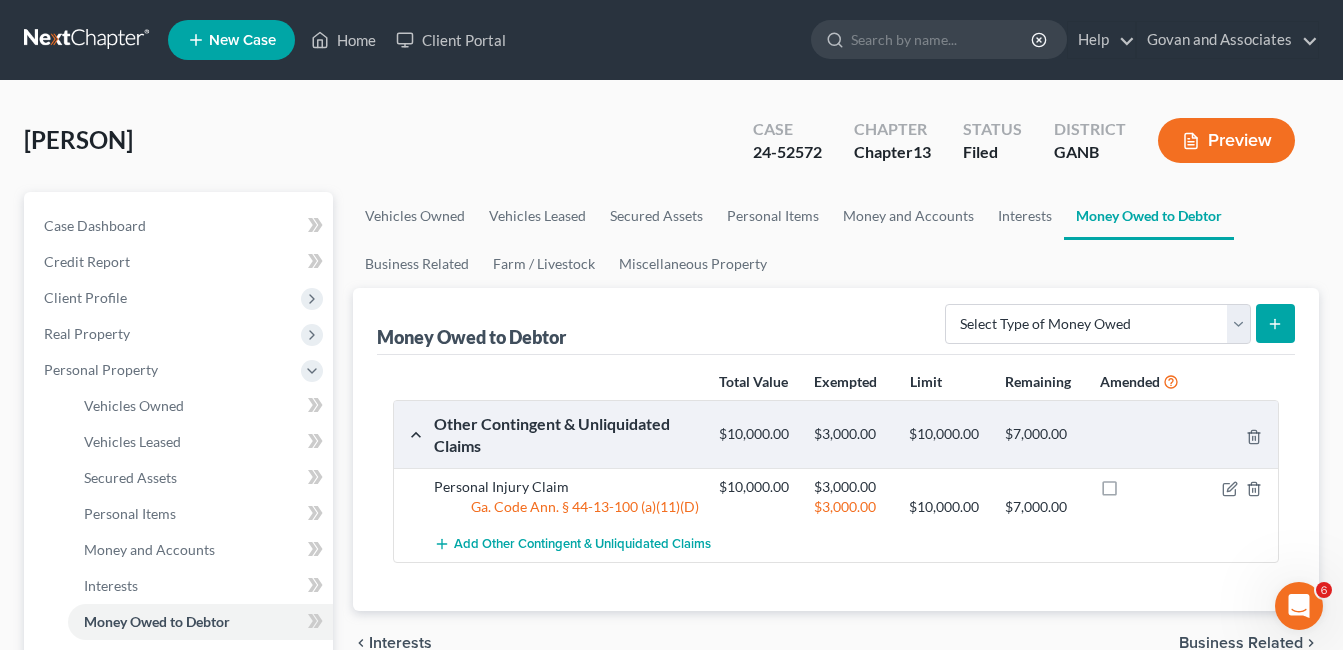 scroll, scrollTop: 100, scrollLeft: 0, axis: vertical 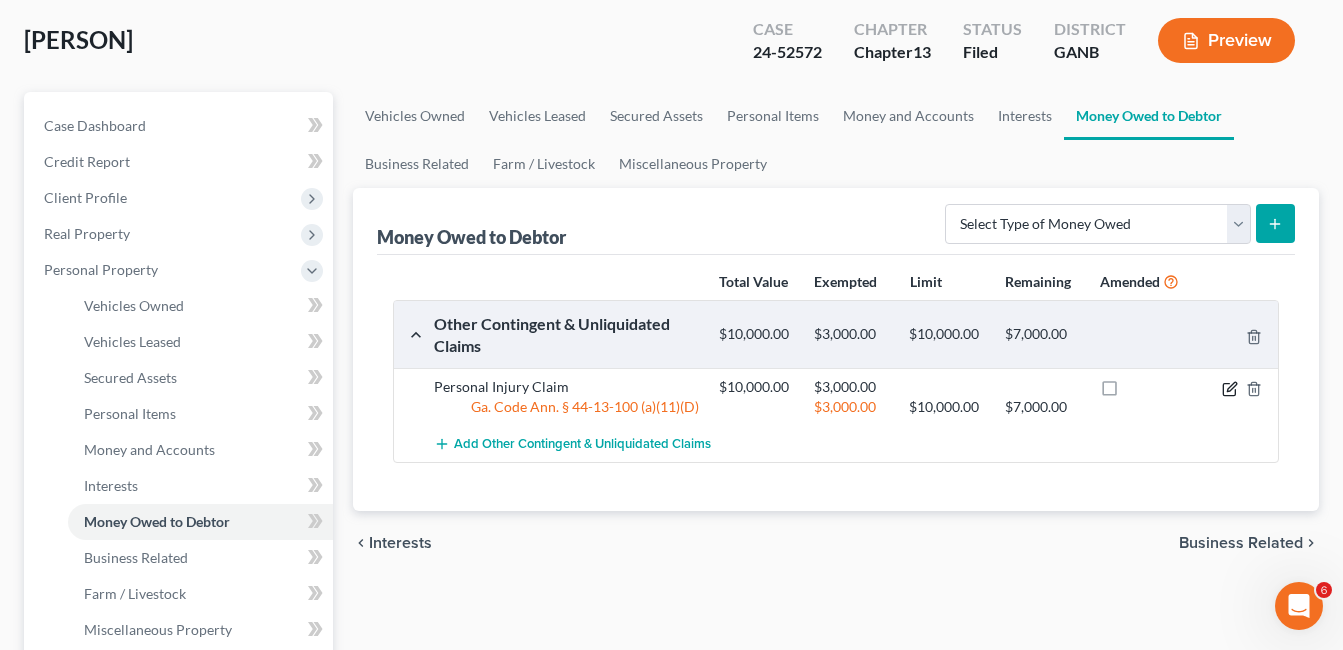 click 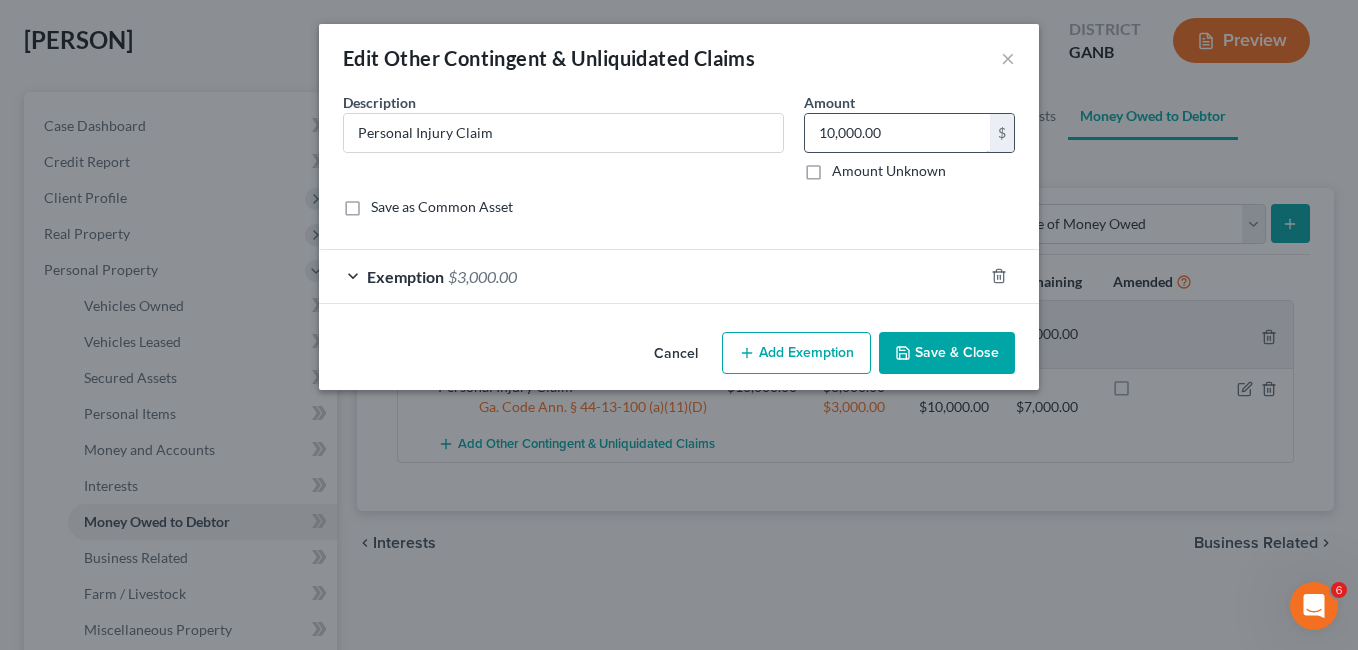 click on "10,000.00" at bounding box center [897, 133] 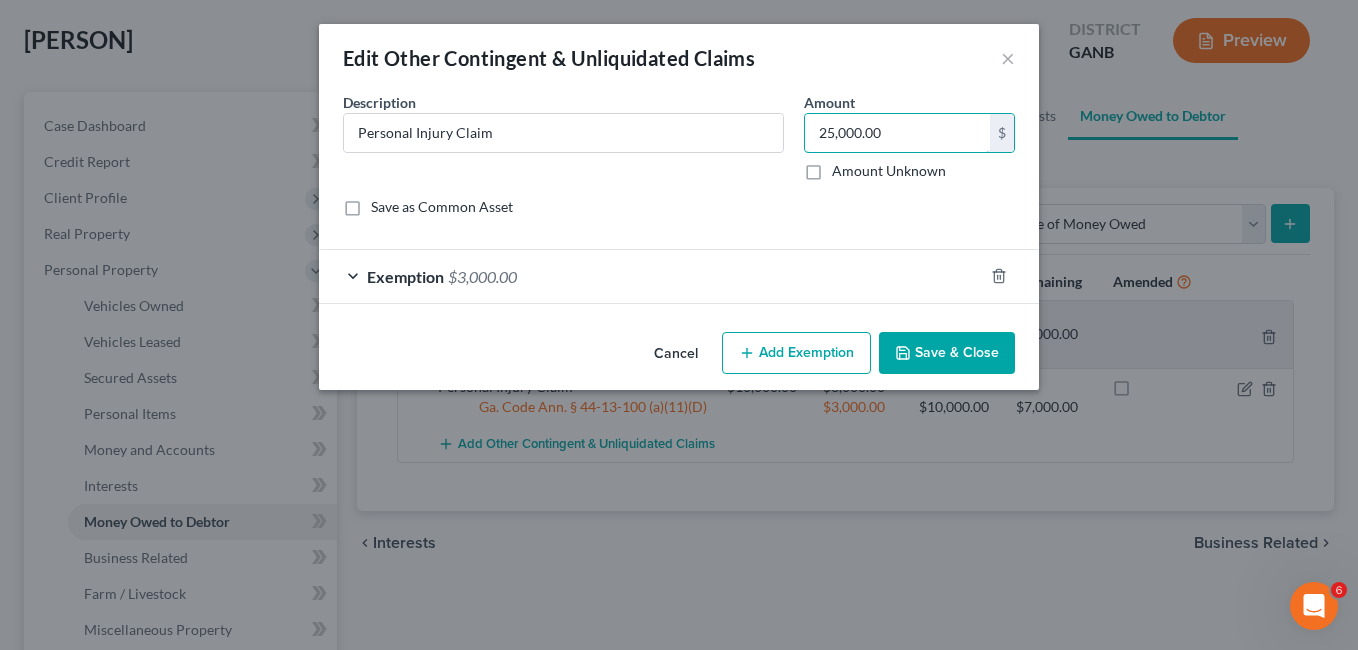 type on "25,000.00" 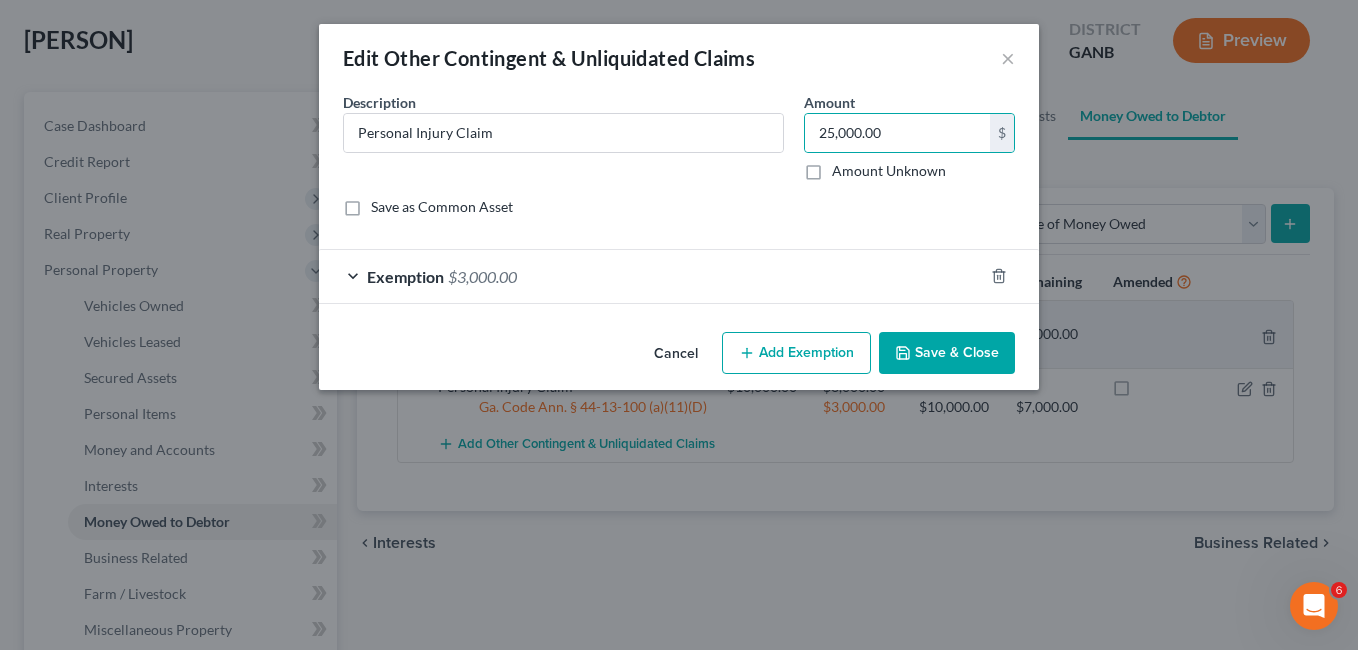 click on "Save & Close" at bounding box center (947, 353) 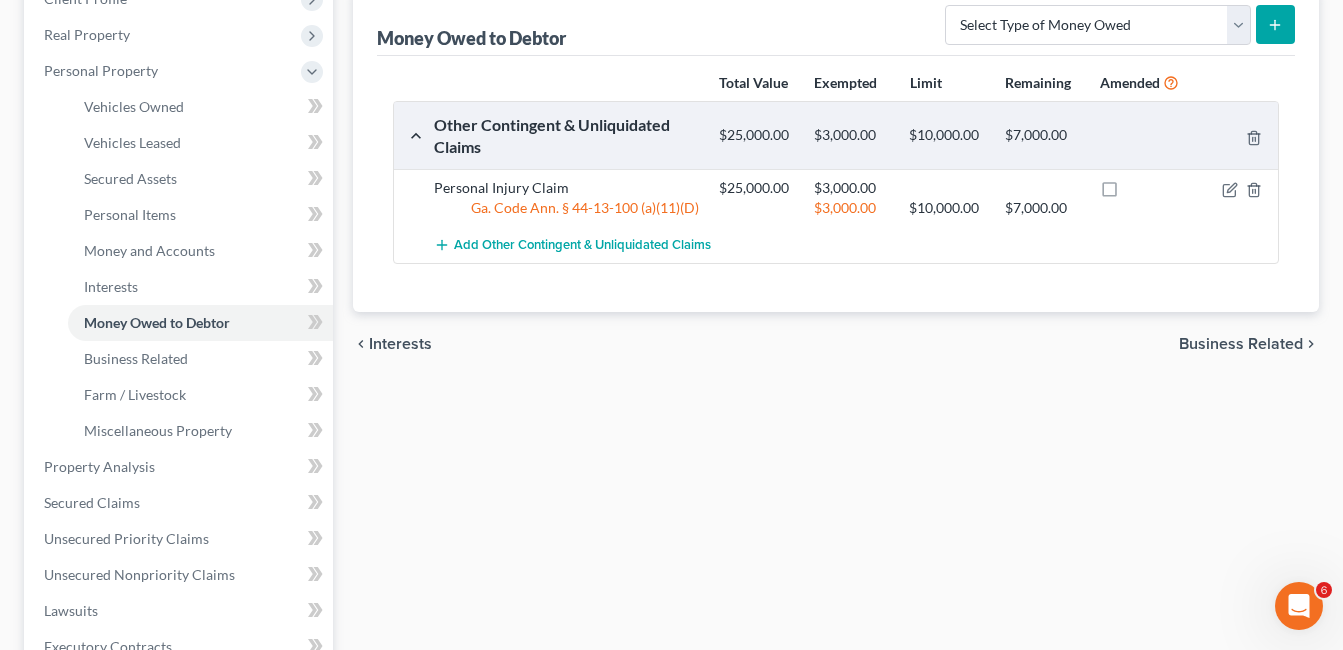 scroll, scrollTop: 300, scrollLeft: 0, axis: vertical 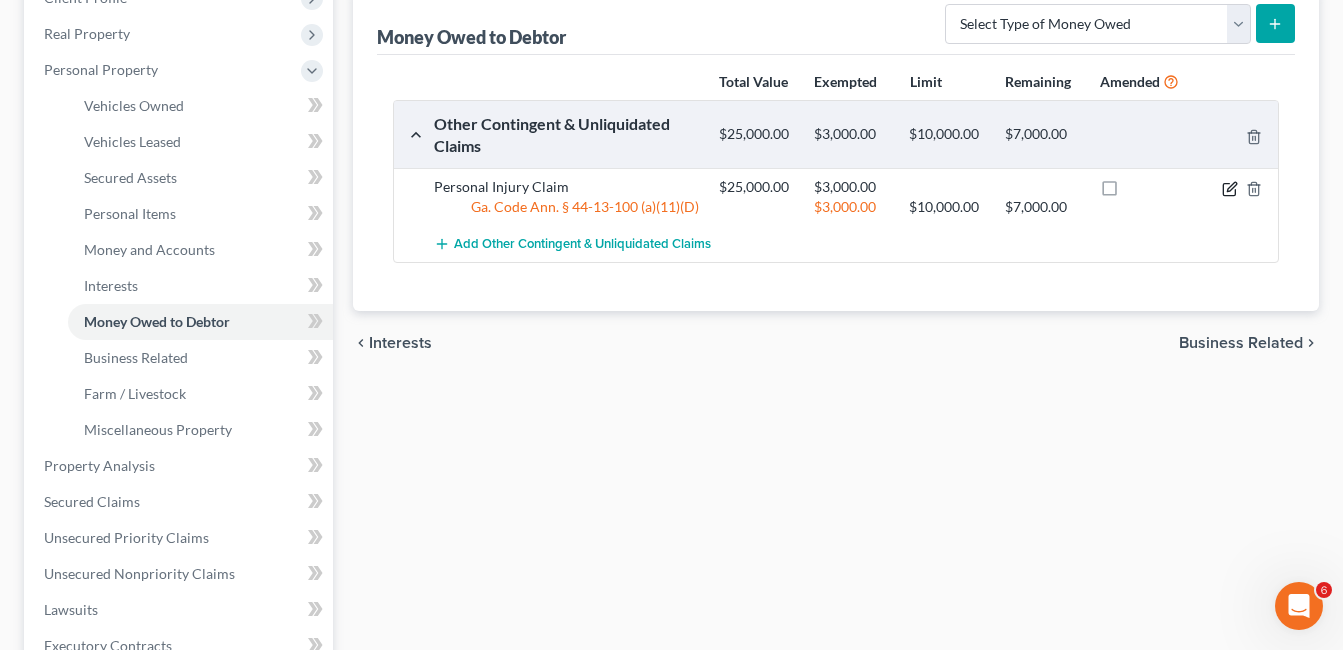 click 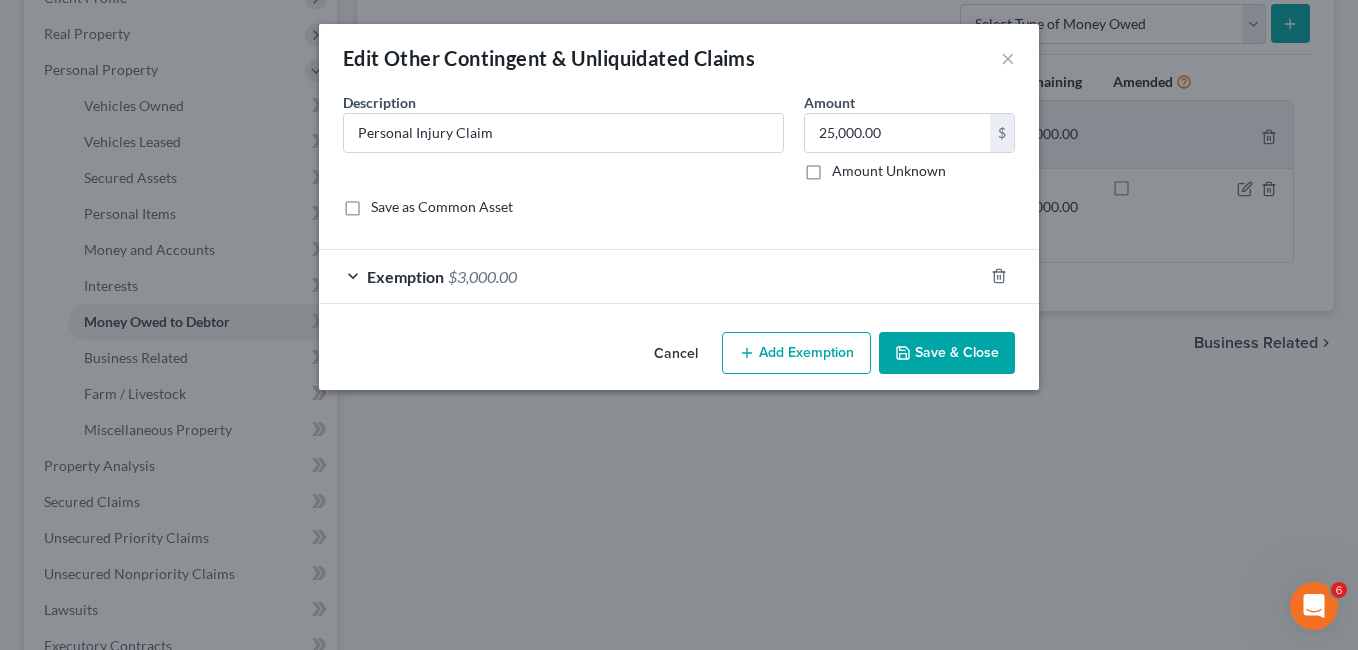 click on "Save & Close" at bounding box center (947, 353) 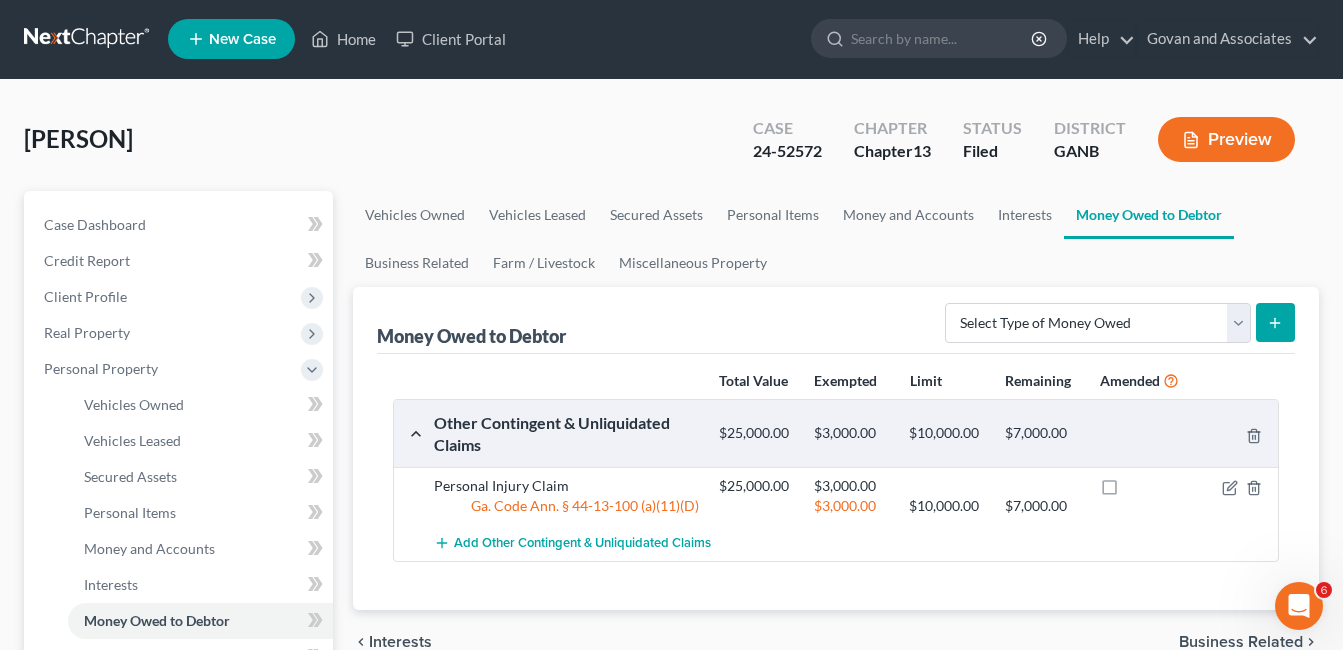 scroll, scrollTop: 0, scrollLeft: 0, axis: both 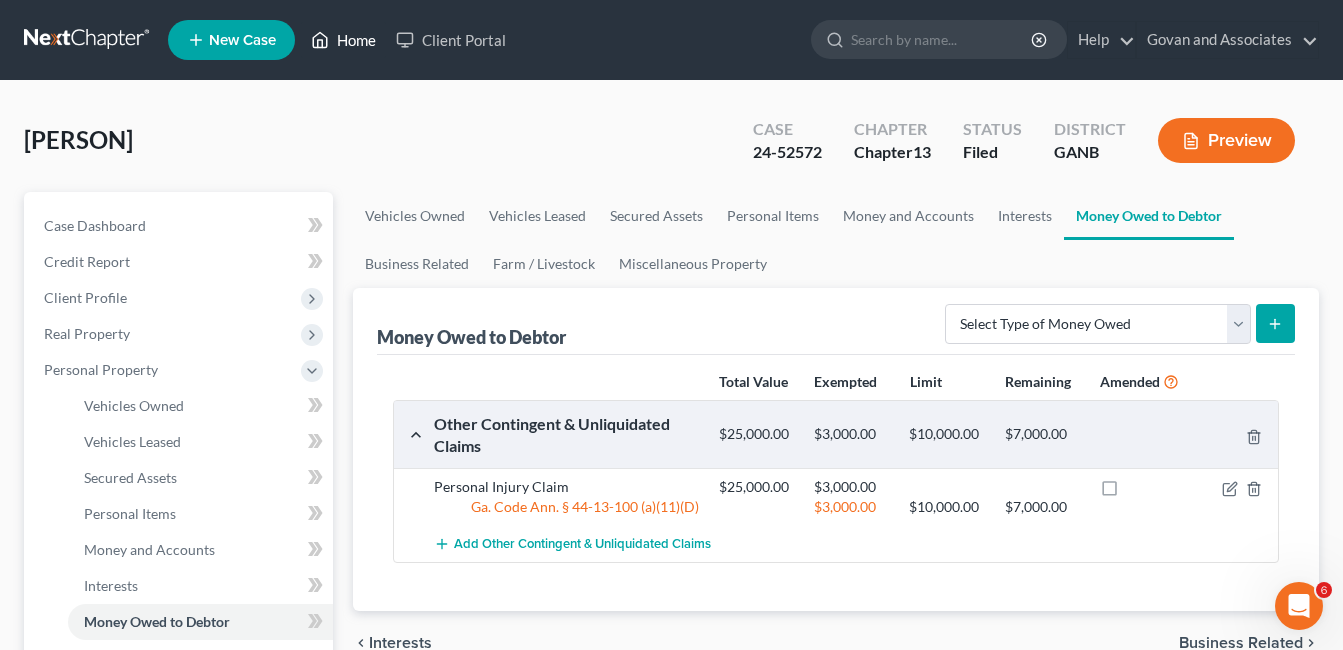 click on "Home" at bounding box center (343, 40) 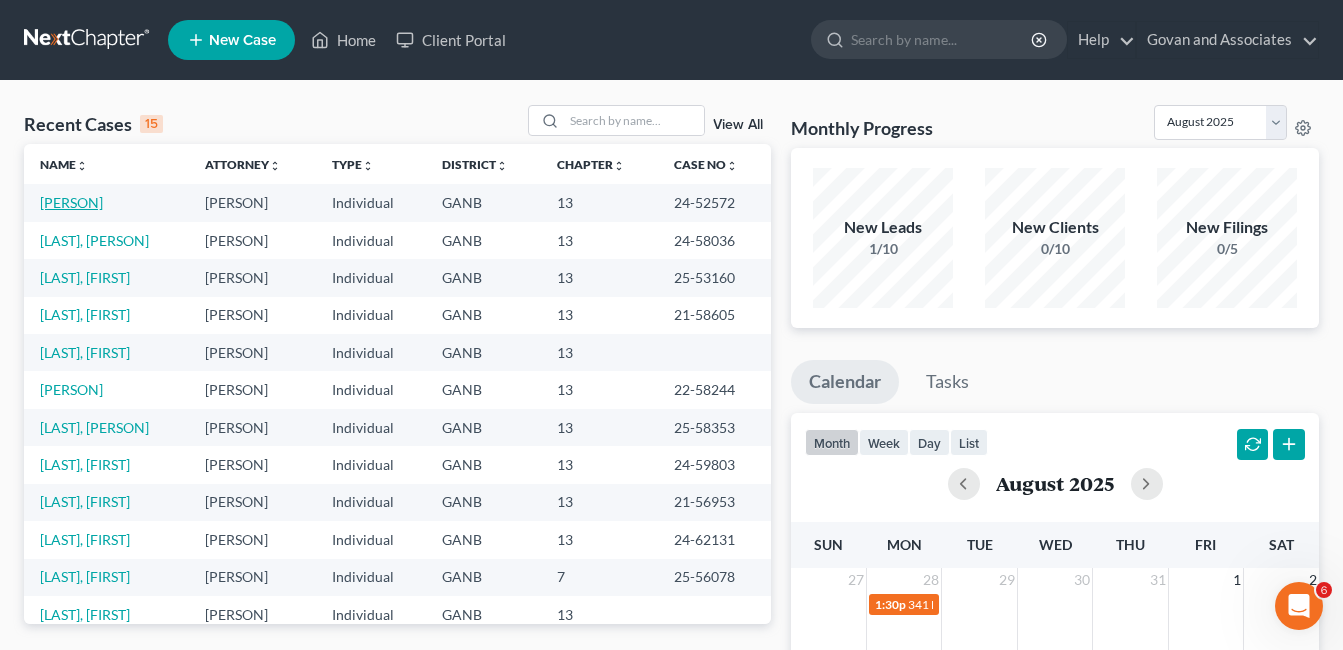 click on "[PERSON]" at bounding box center (71, 202) 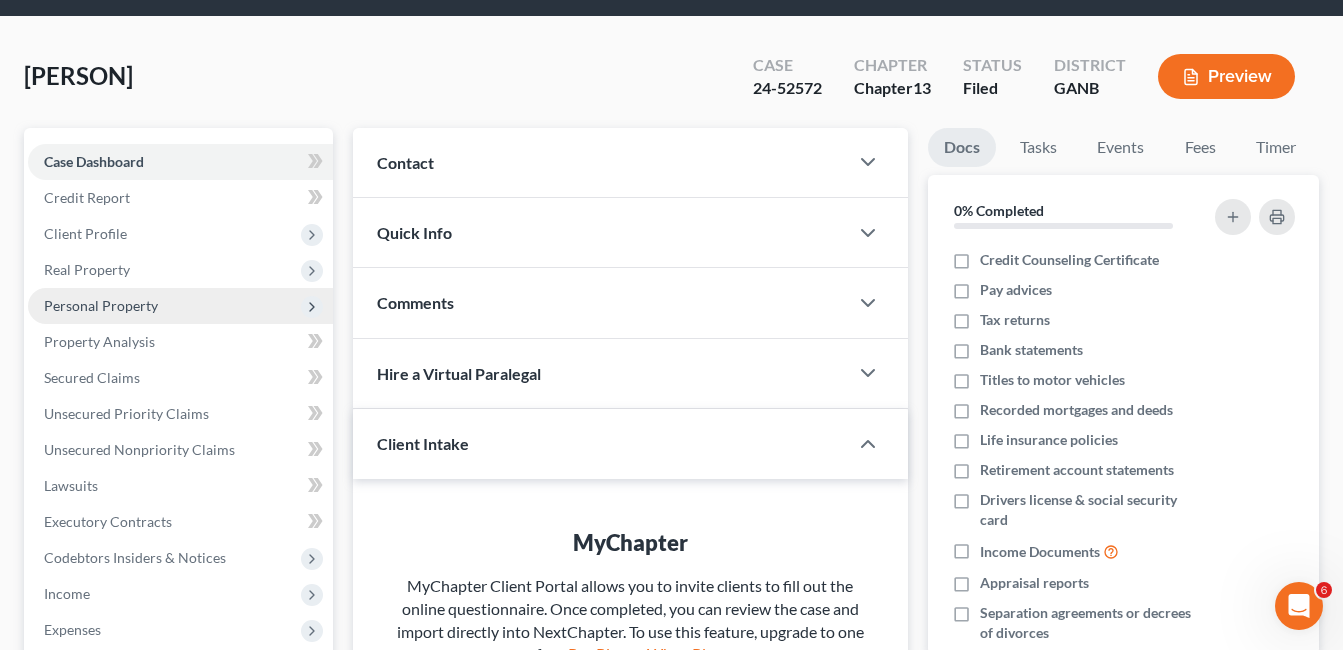 scroll, scrollTop: 100, scrollLeft: 0, axis: vertical 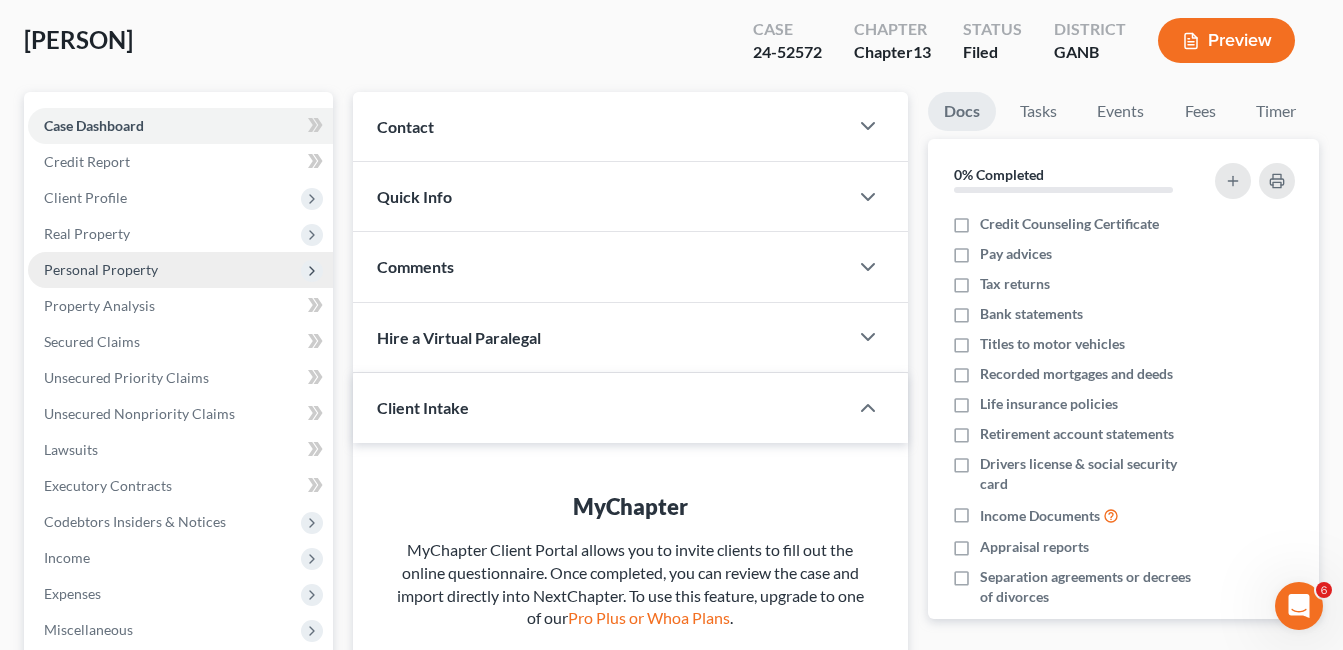 drag, startPoint x: 112, startPoint y: 264, endPoint x: 252, endPoint y: 254, distance: 140.35669 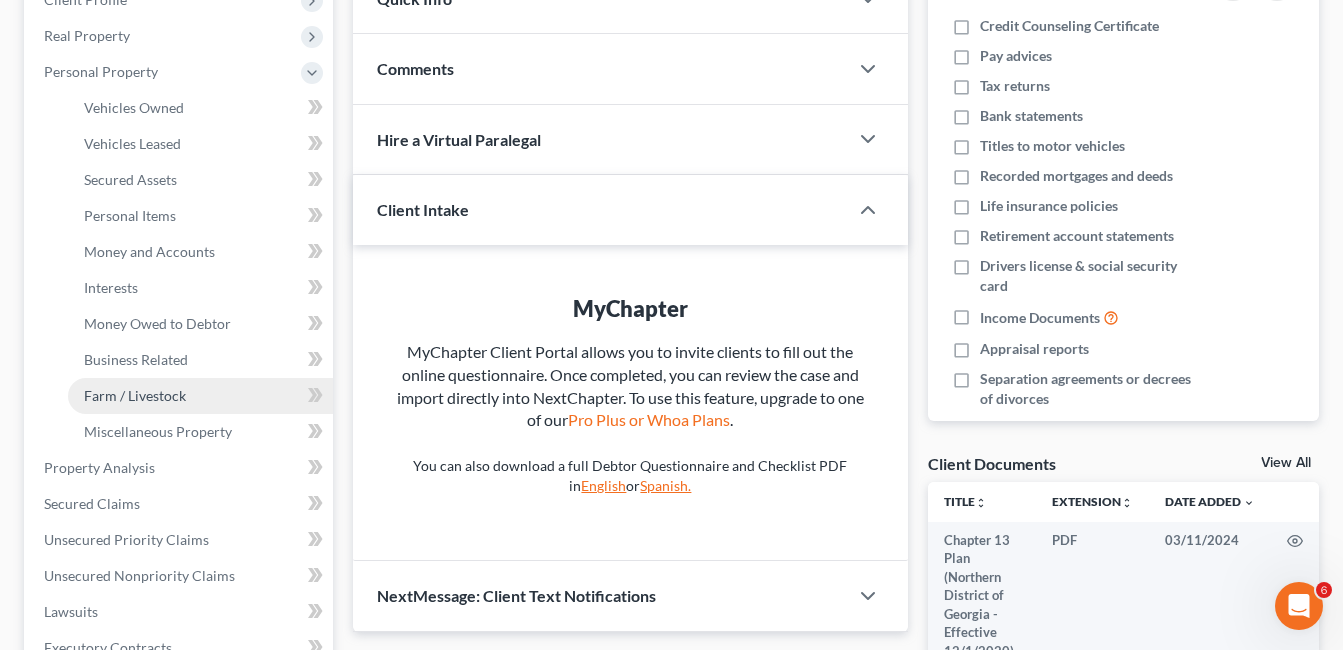 scroll, scrollTop: 300, scrollLeft: 0, axis: vertical 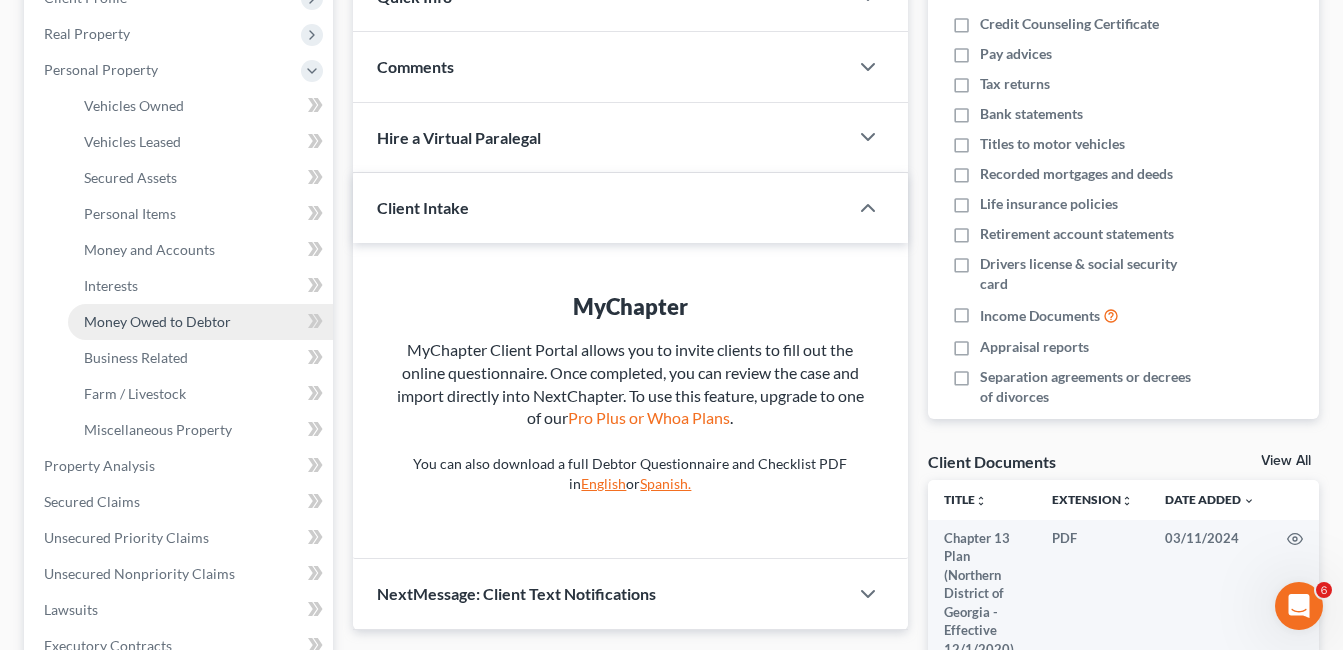 click on "Money Owed to Debtor" at bounding box center (157, 321) 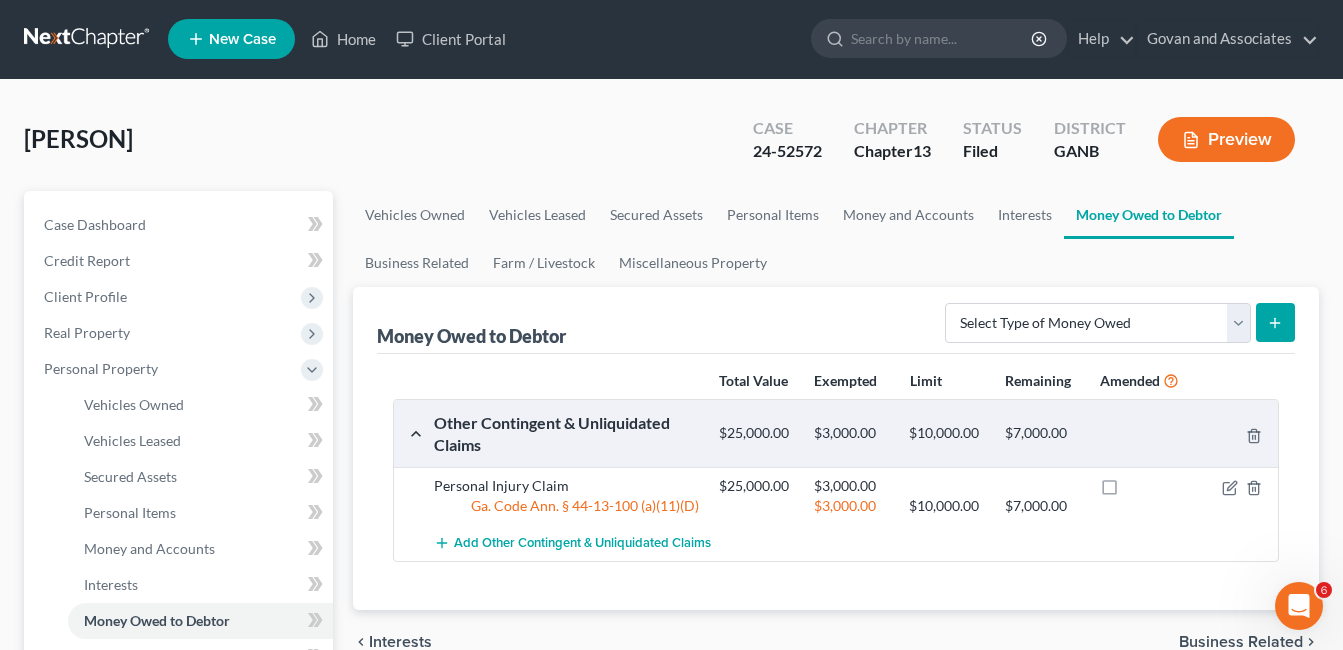 scroll, scrollTop: 0, scrollLeft: 0, axis: both 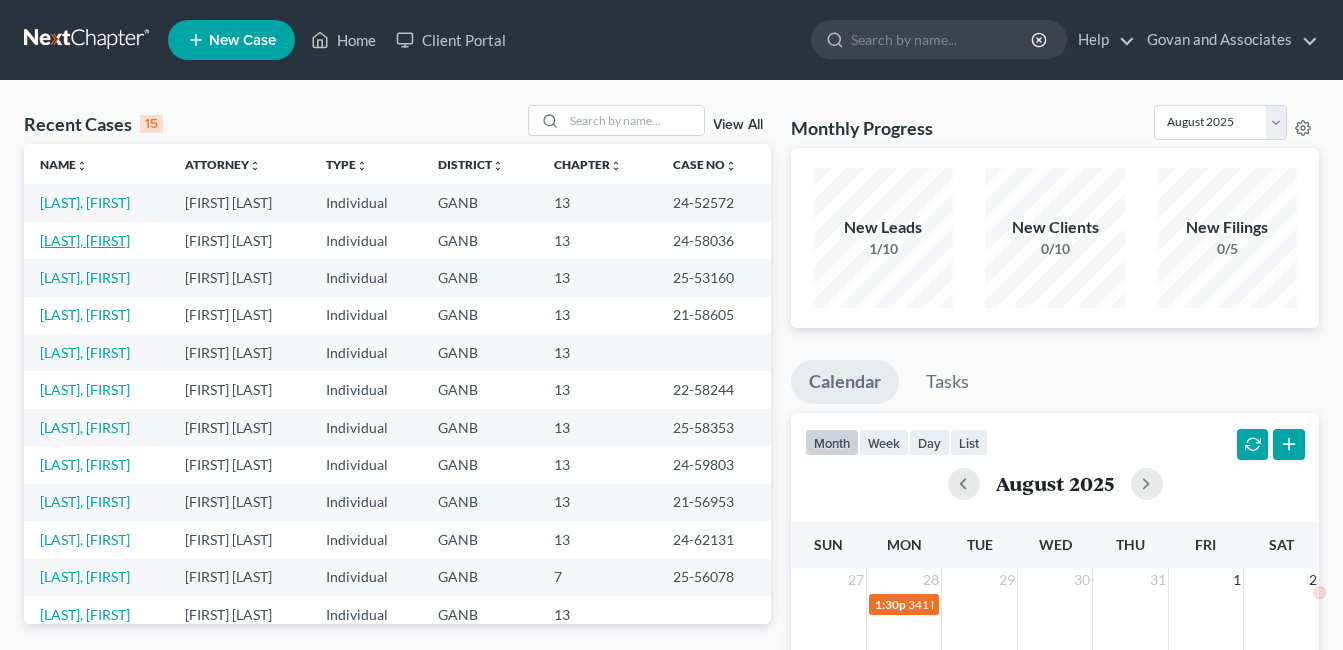 click on "[LAST], [FIRST]" at bounding box center [85, 240] 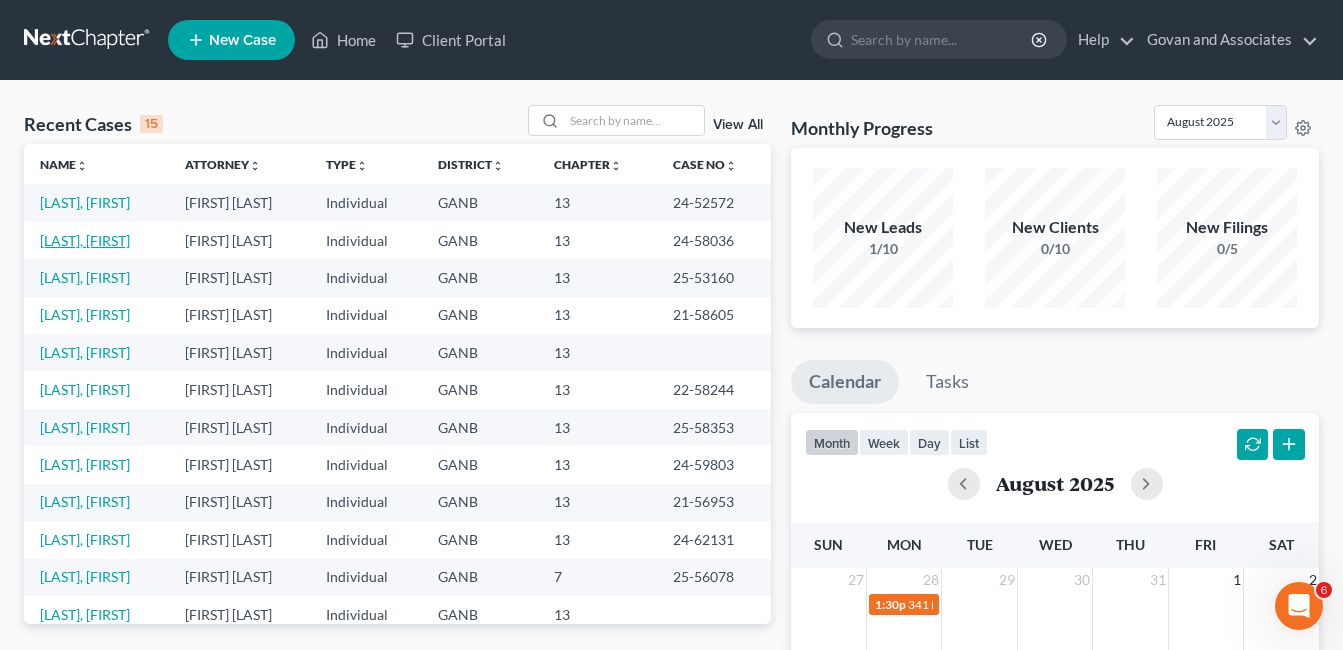 scroll, scrollTop: 0, scrollLeft: 0, axis: both 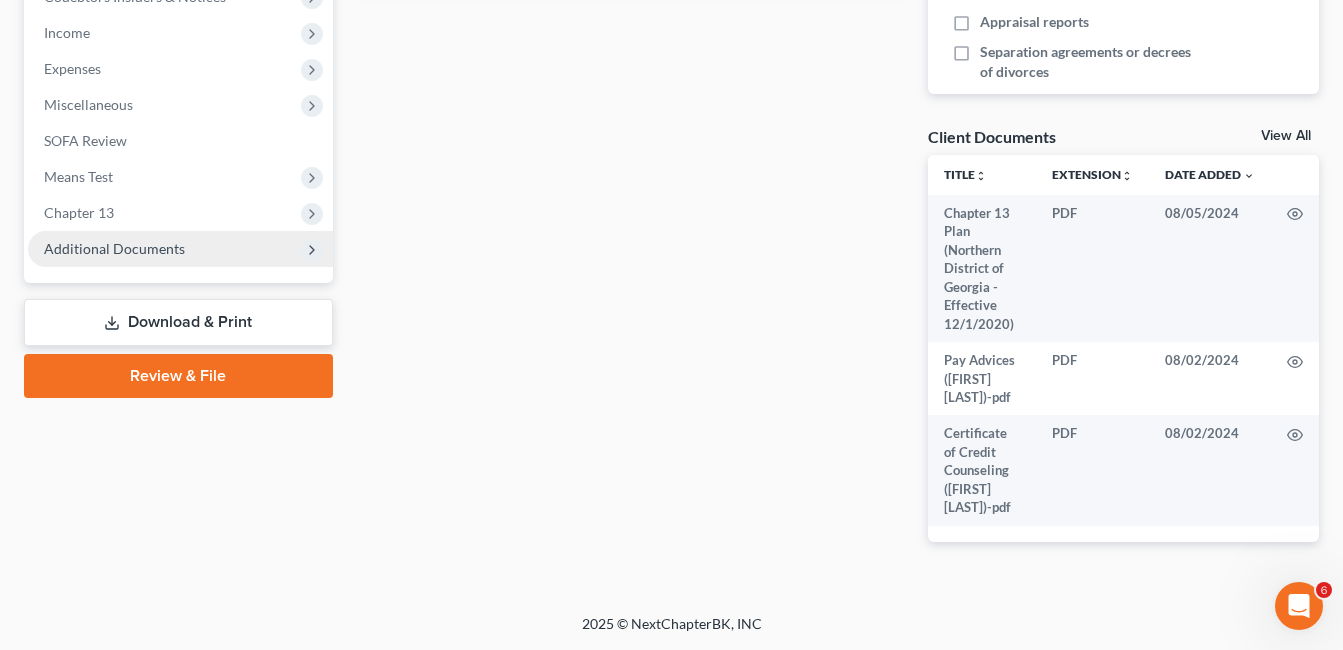 click on "Additional Documents" at bounding box center (114, 248) 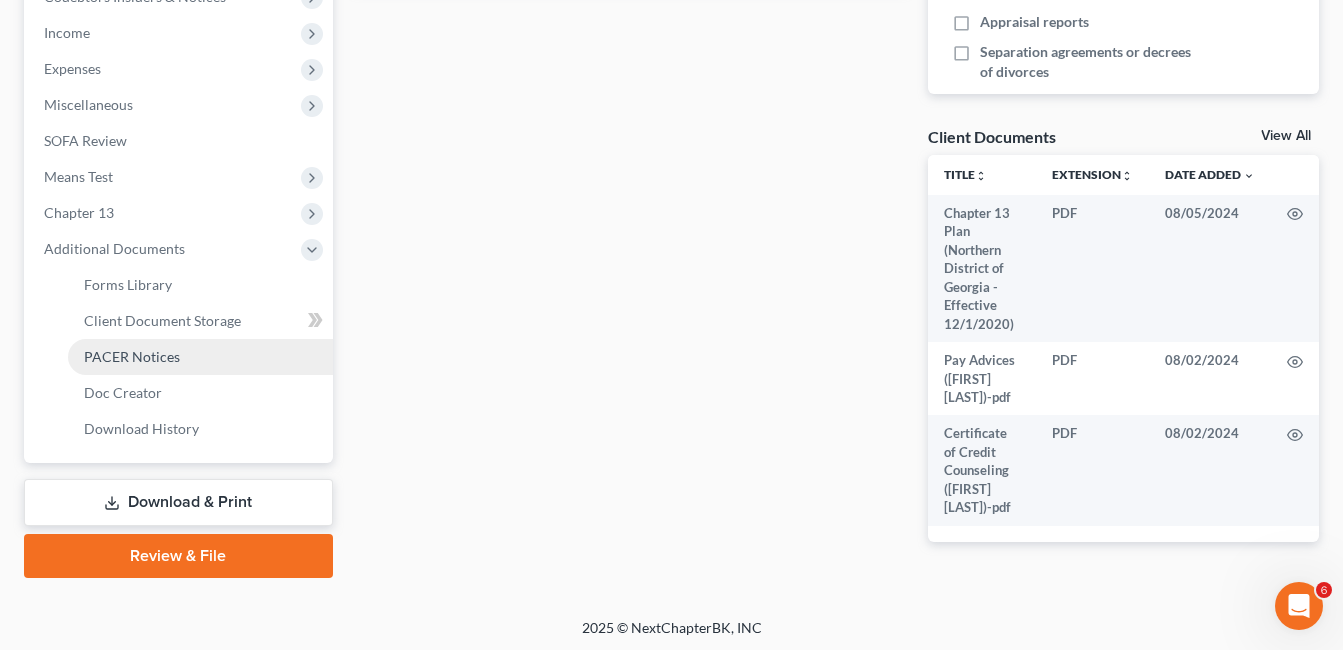 drag, startPoint x: 151, startPoint y: 352, endPoint x: 152, endPoint y: 341, distance: 11.045361 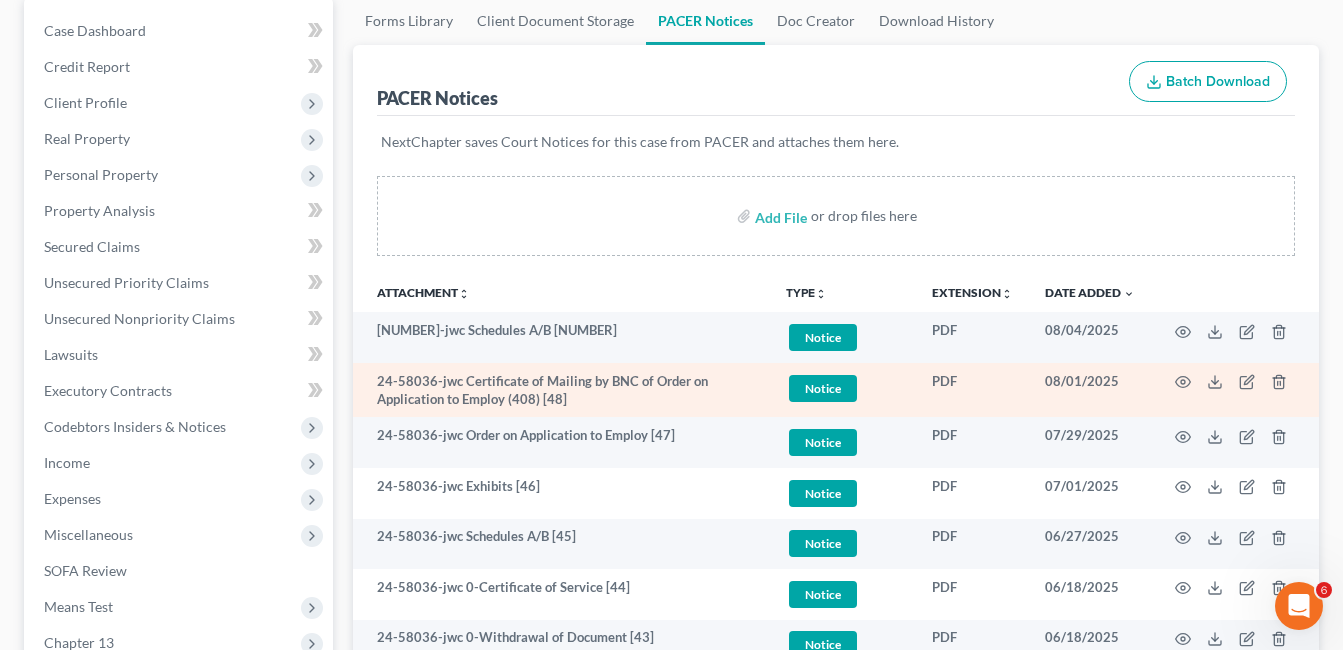 scroll, scrollTop: 200, scrollLeft: 0, axis: vertical 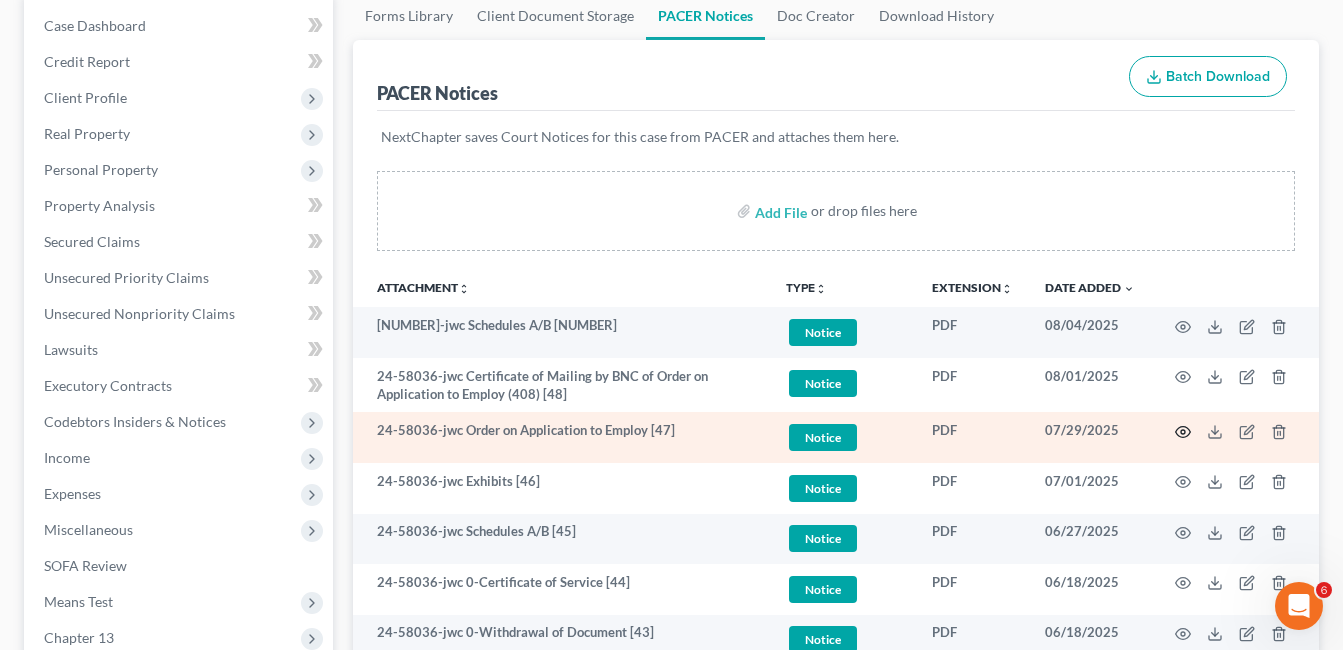 click 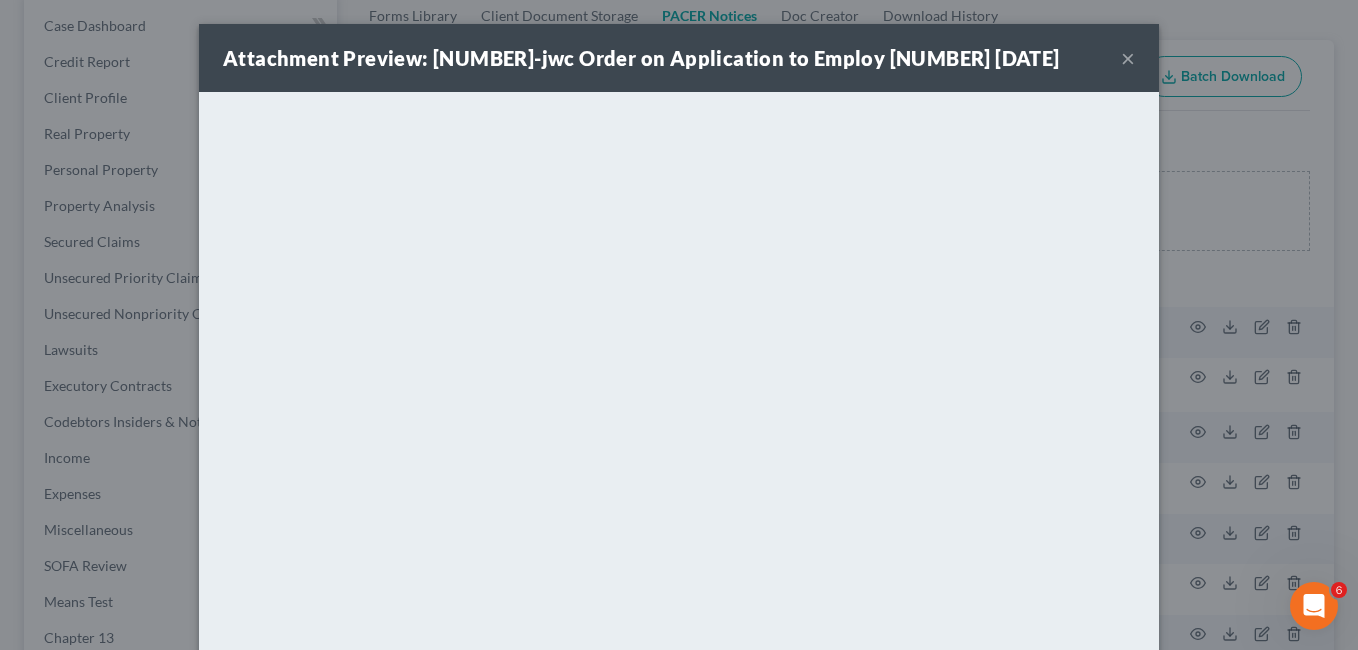 click on "×" at bounding box center (1128, 58) 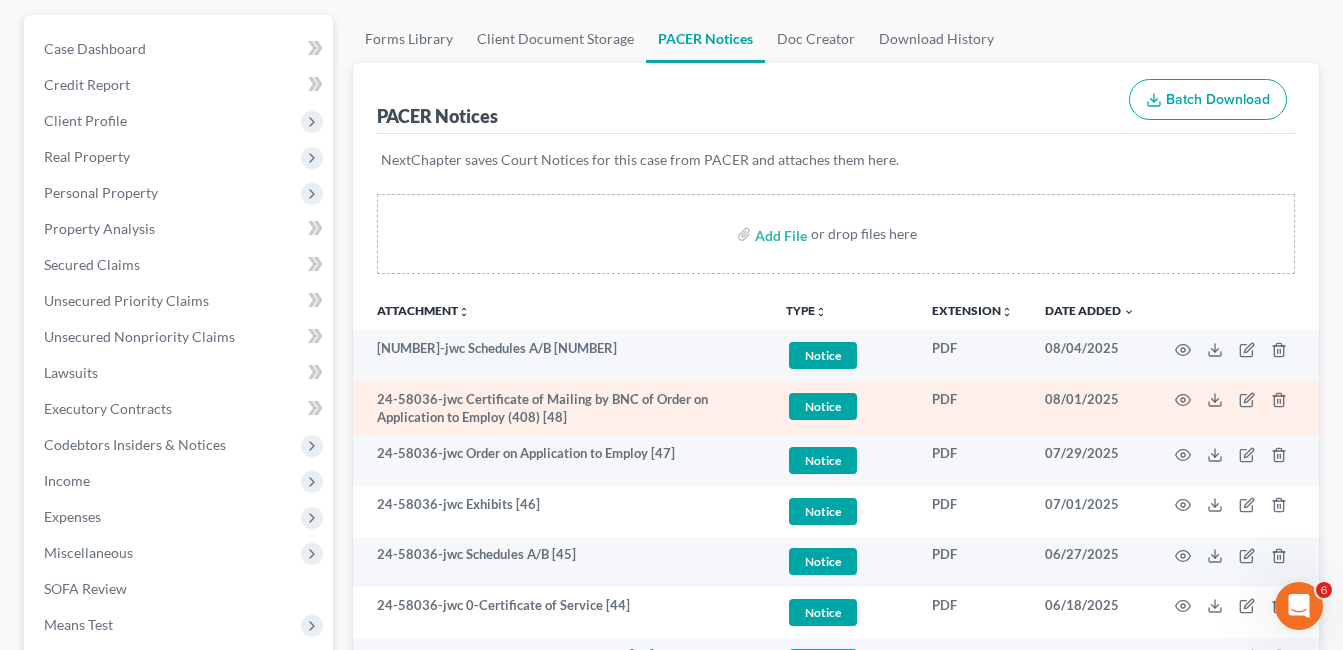 scroll, scrollTop: 0, scrollLeft: 0, axis: both 